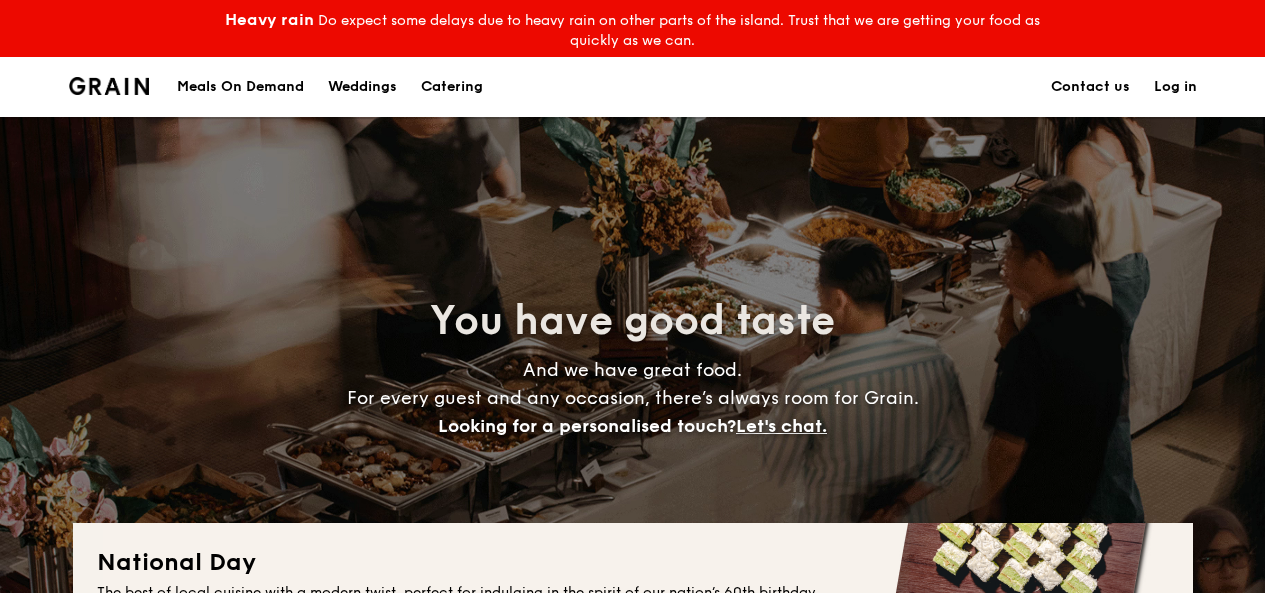 scroll, scrollTop: 0, scrollLeft: 0, axis: both 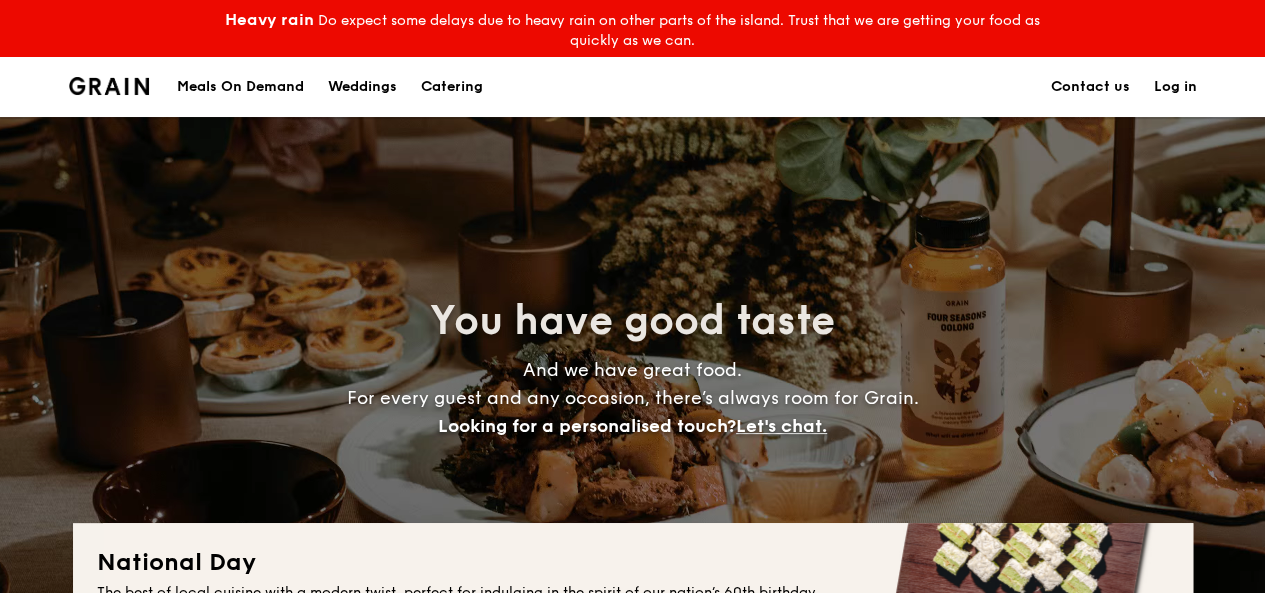 click on "Catering" at bounding box center [452, 87] 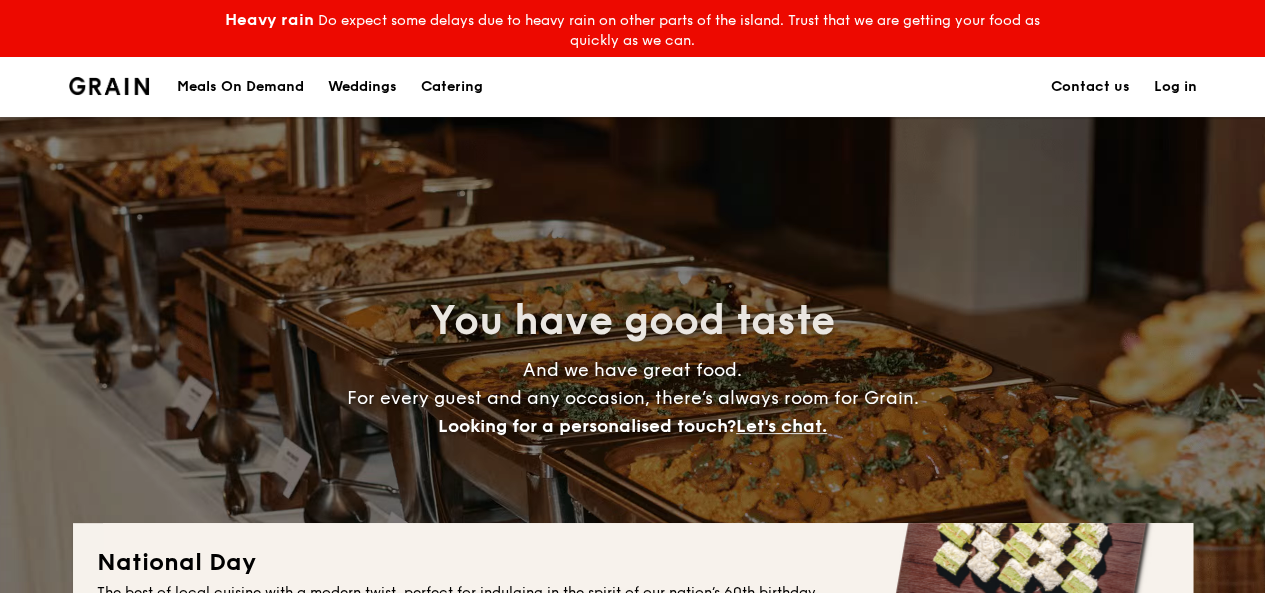click on "Catering" at bounding box center (452, 87) 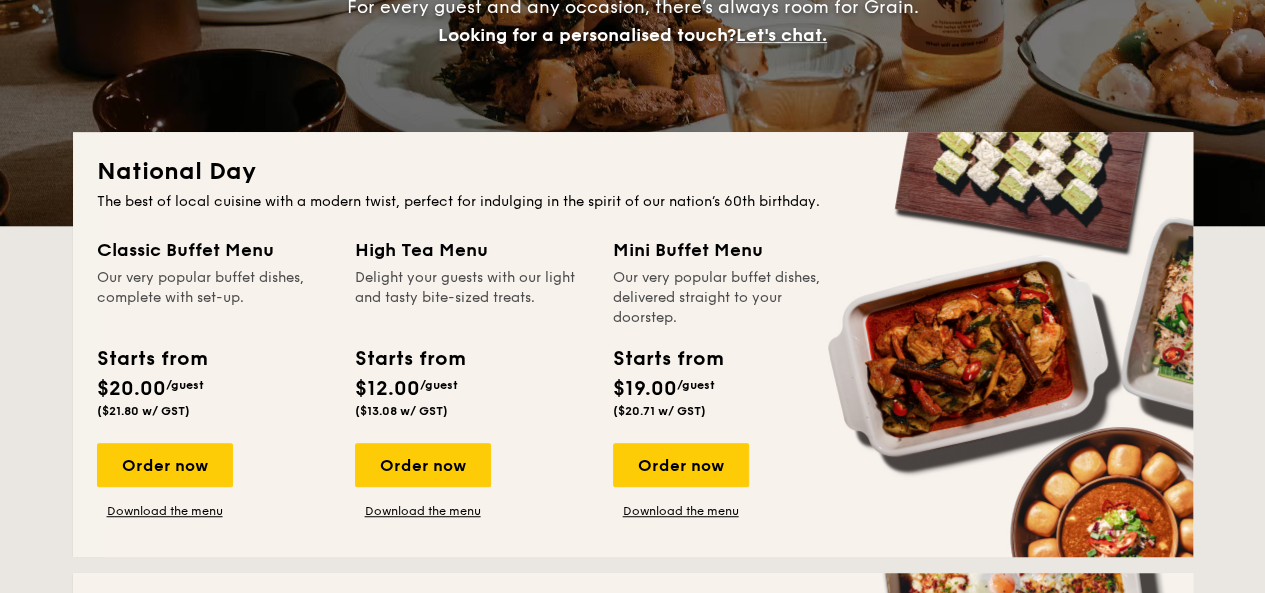 scroll, scrollTop: 400, scrollLeft: 0, axis: vertical 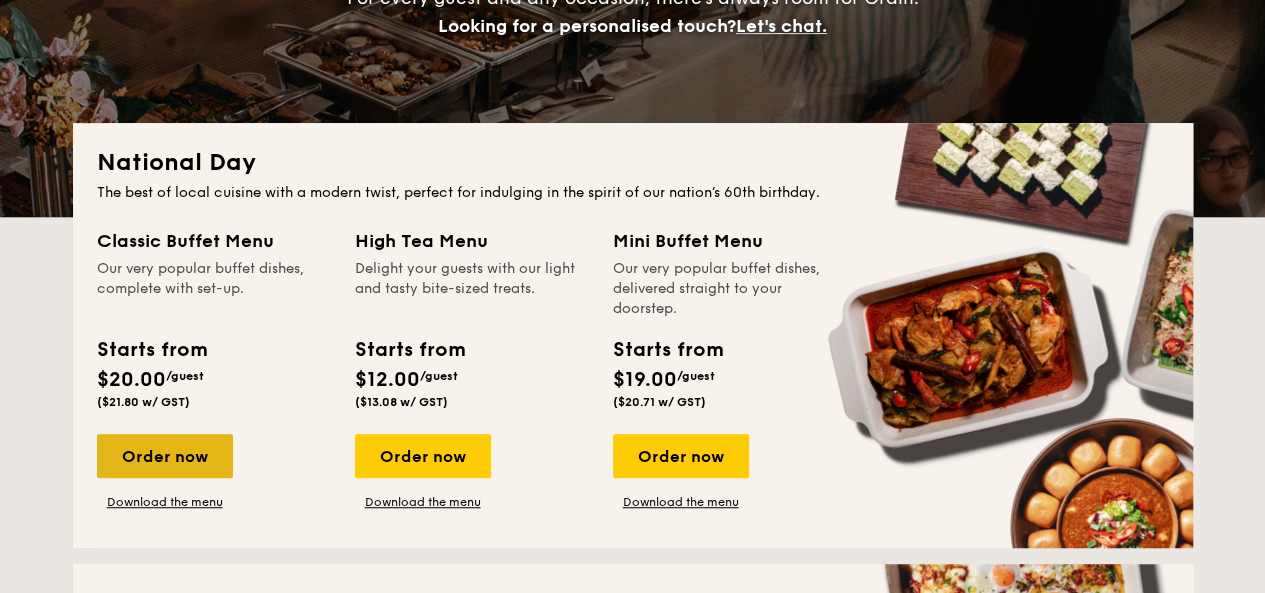 click on "Order now" at bounding box center [165, 456] 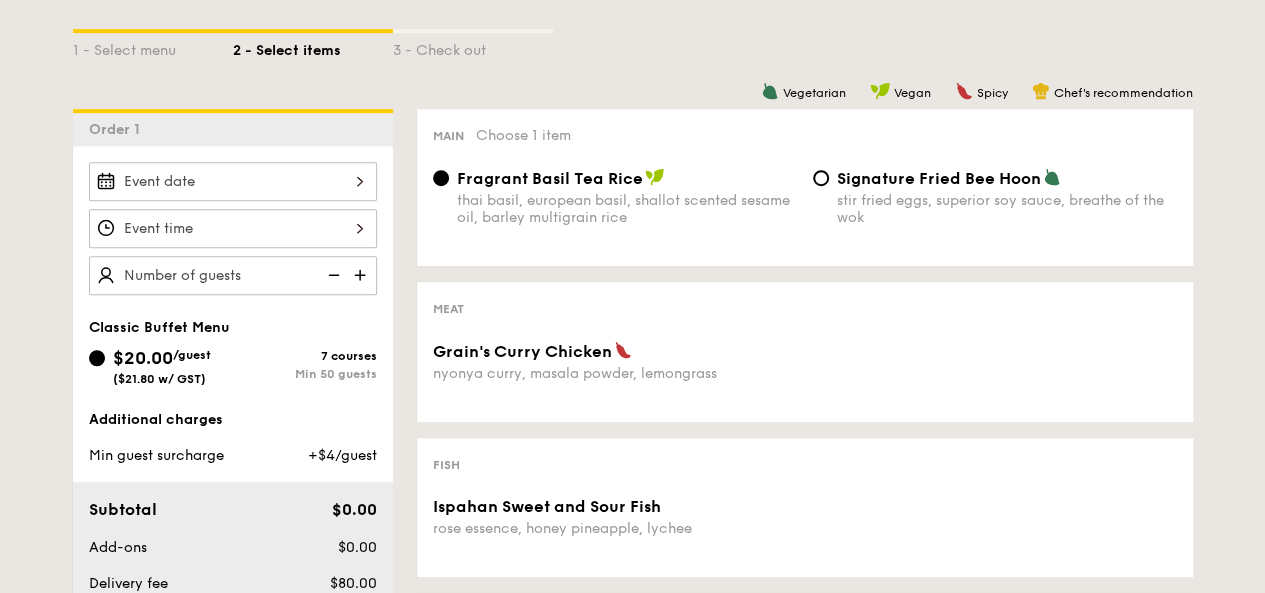 scroll, scrollTop: 600, scrollLeft: 0, axis: vertical 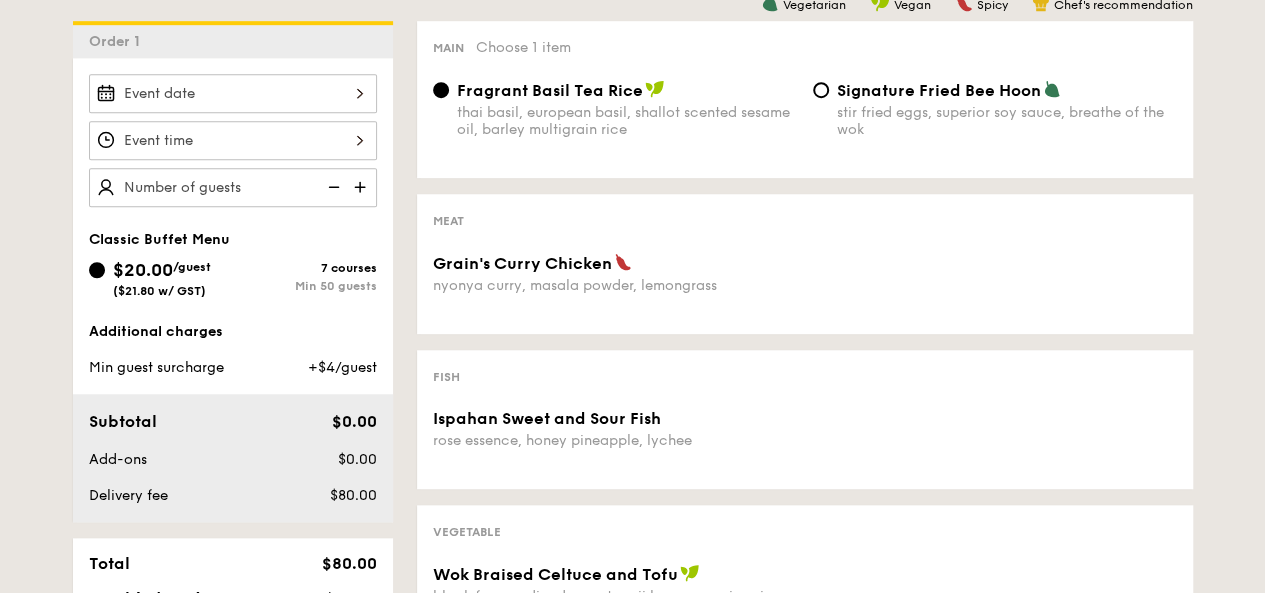 click at bounding box center (233, 93) 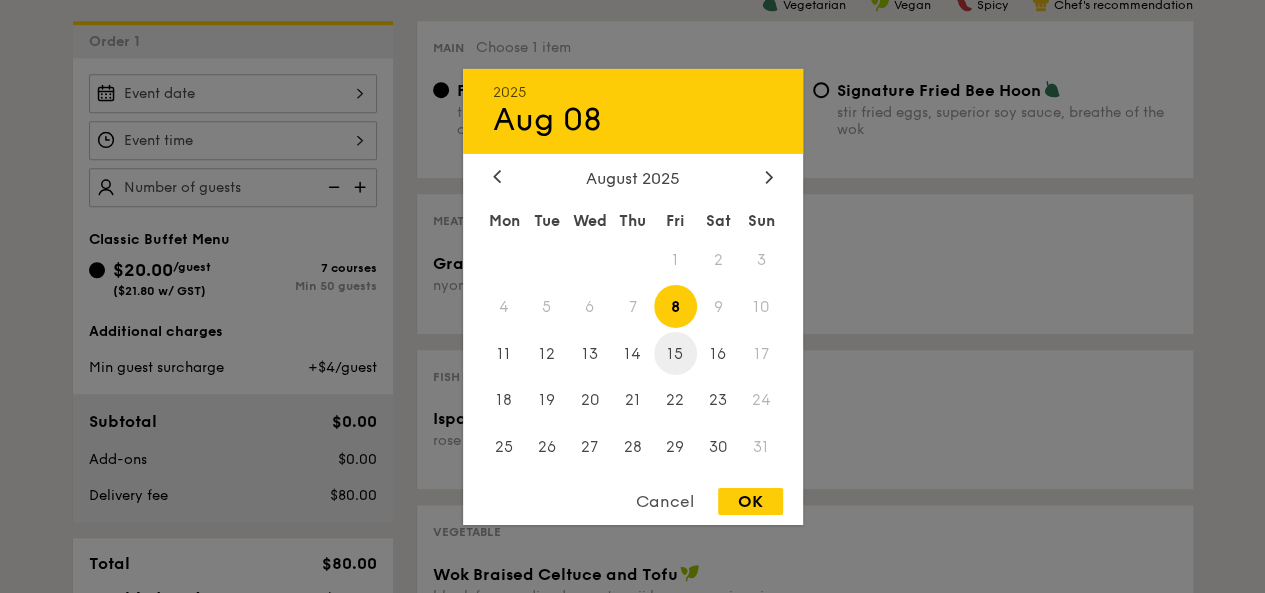 click on "15" at bounding box center (675, 353) 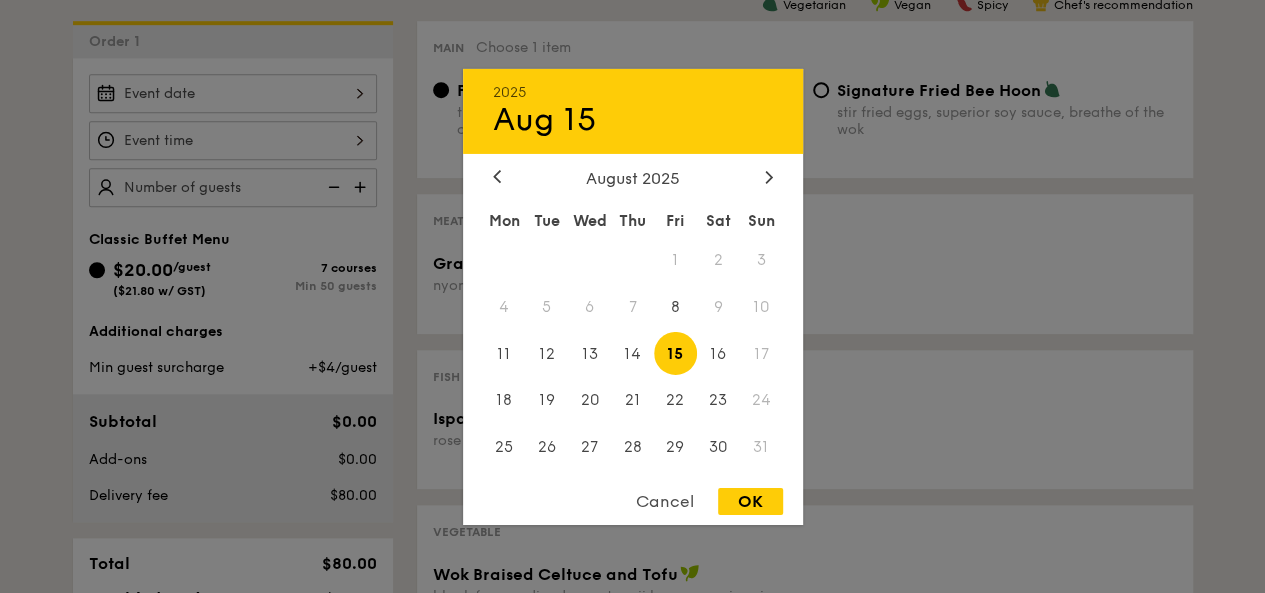 click on "OK" at bounding box center [750, 501] 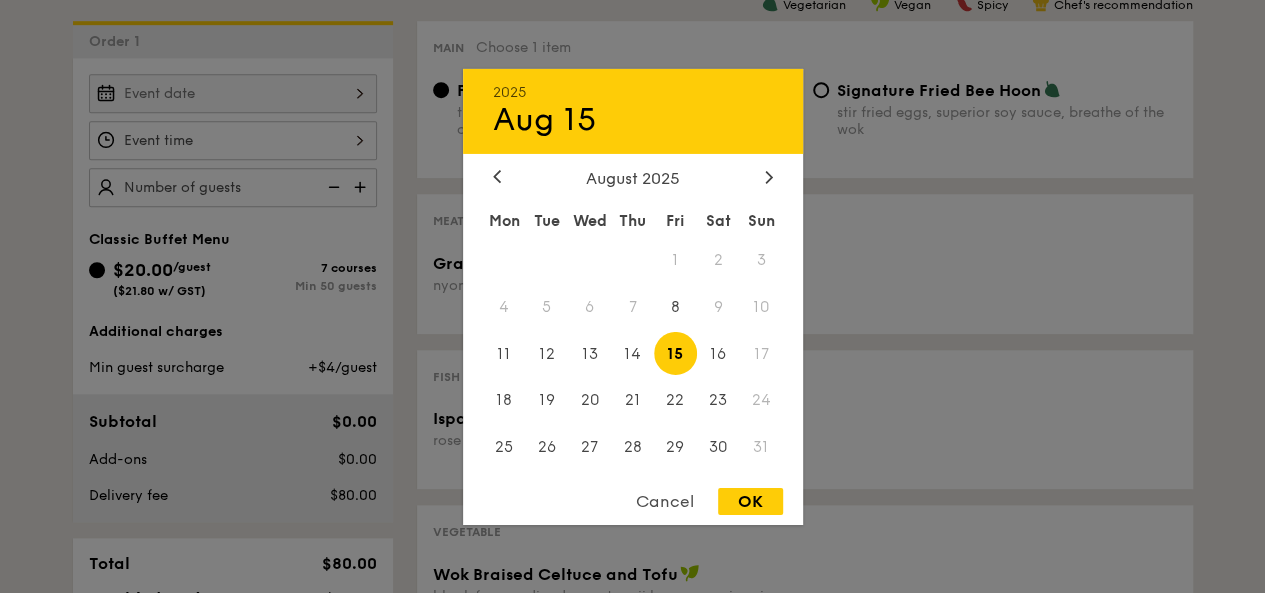 type on "[DATE]" 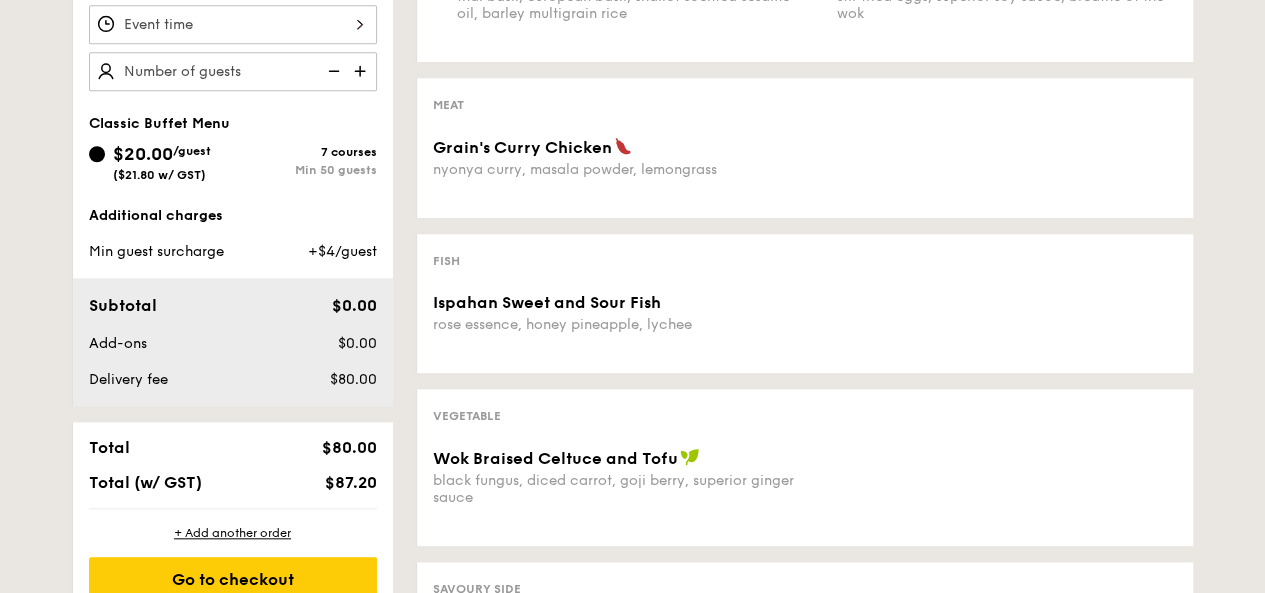 scroll, scrollTop: 600, scrollLeft: 0, axis: vertical 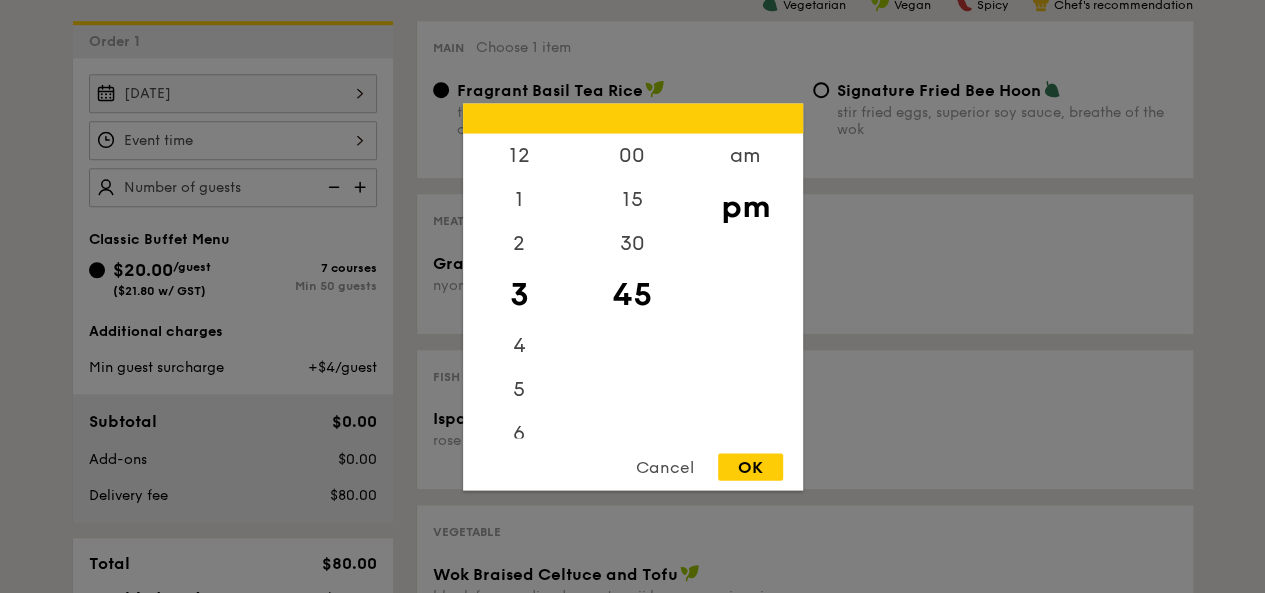 click on "12 1 2 3 4 5 6 7 8 9 10 11   00 15 30 45   am   pm   Cancel   OK" at bounding box center (233, 140) 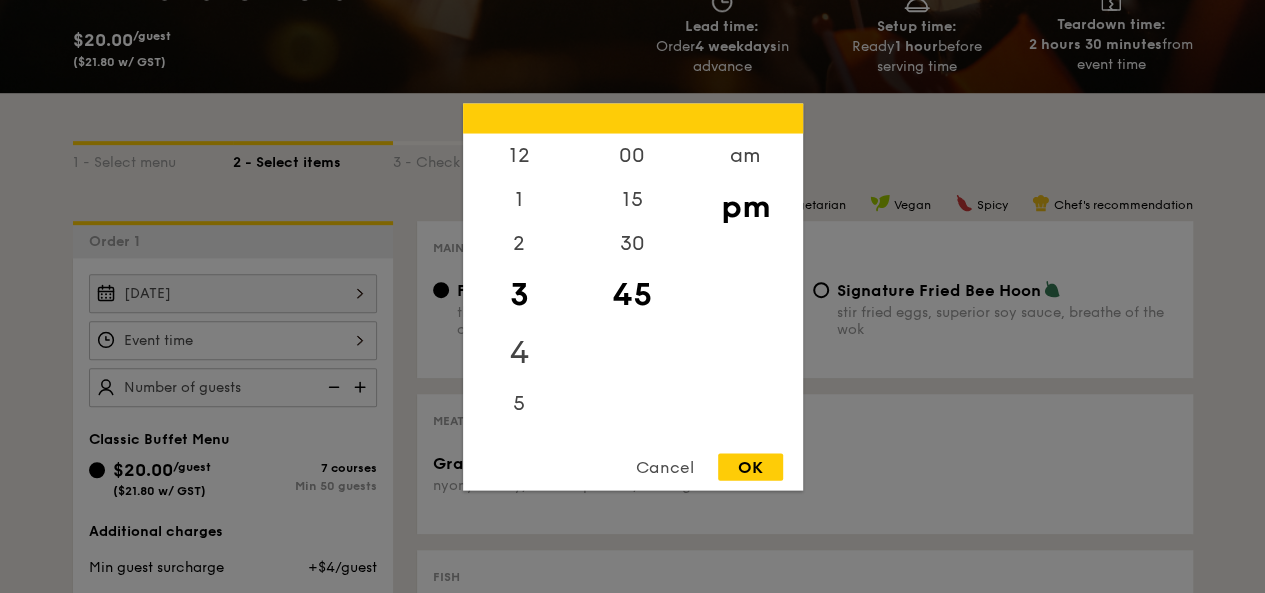scroll, scrollTop: 500, scrollLeft: 0, axis: vertical 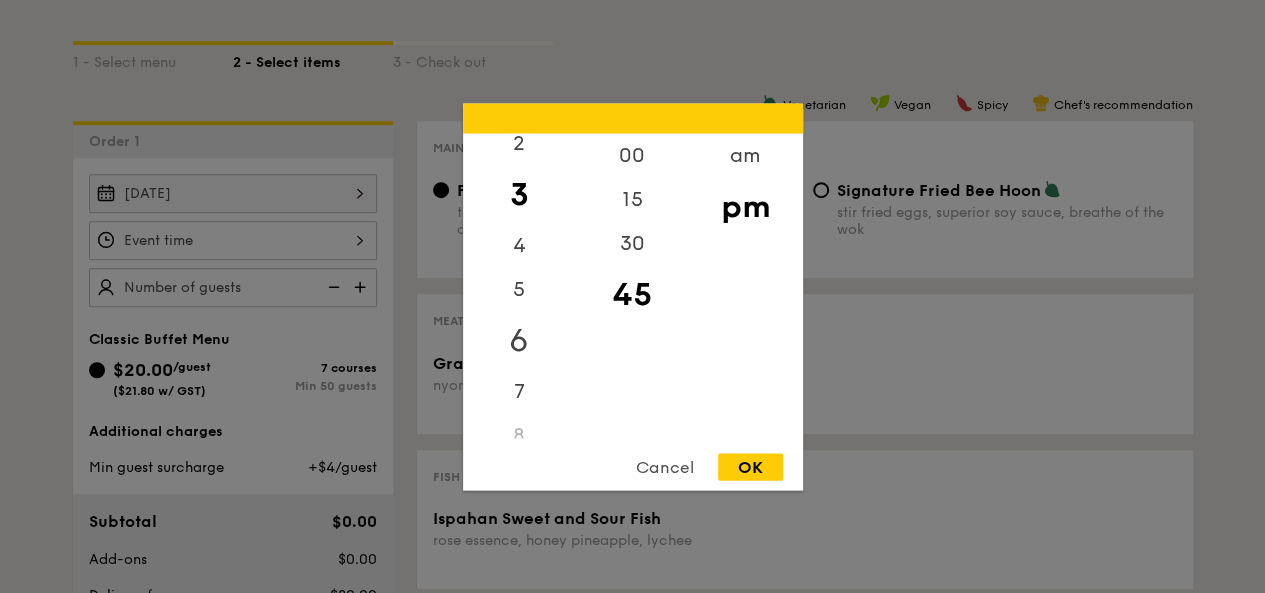 click on "6" at bounding box center (519, 340) 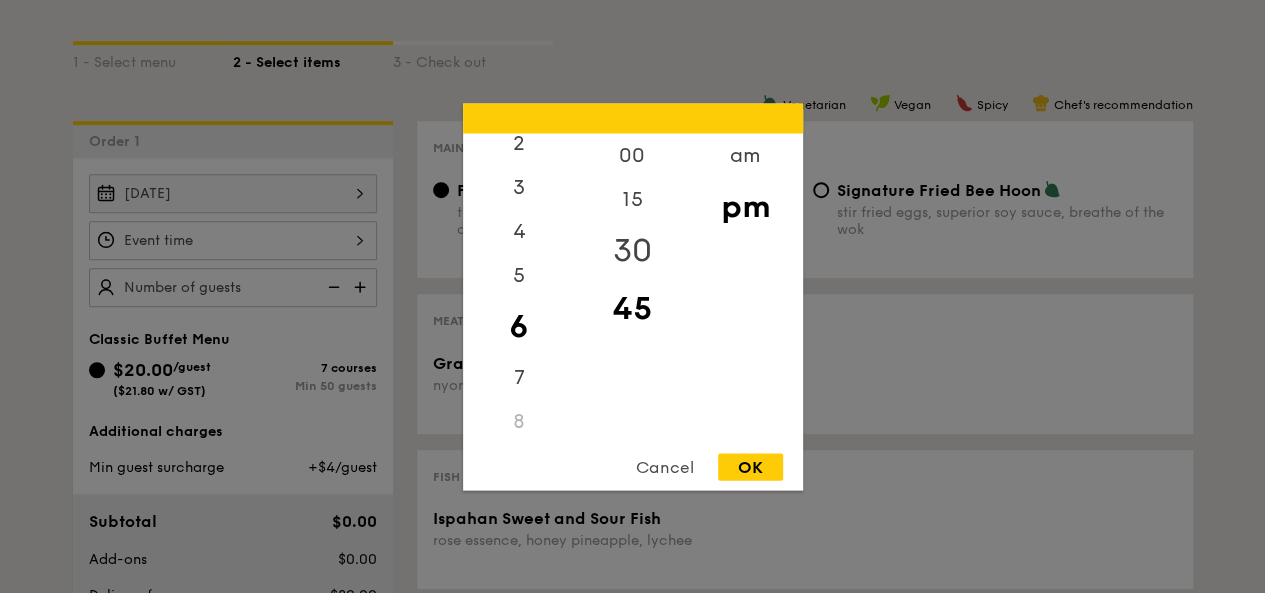 click on "30" at bounding box center (632, 250) 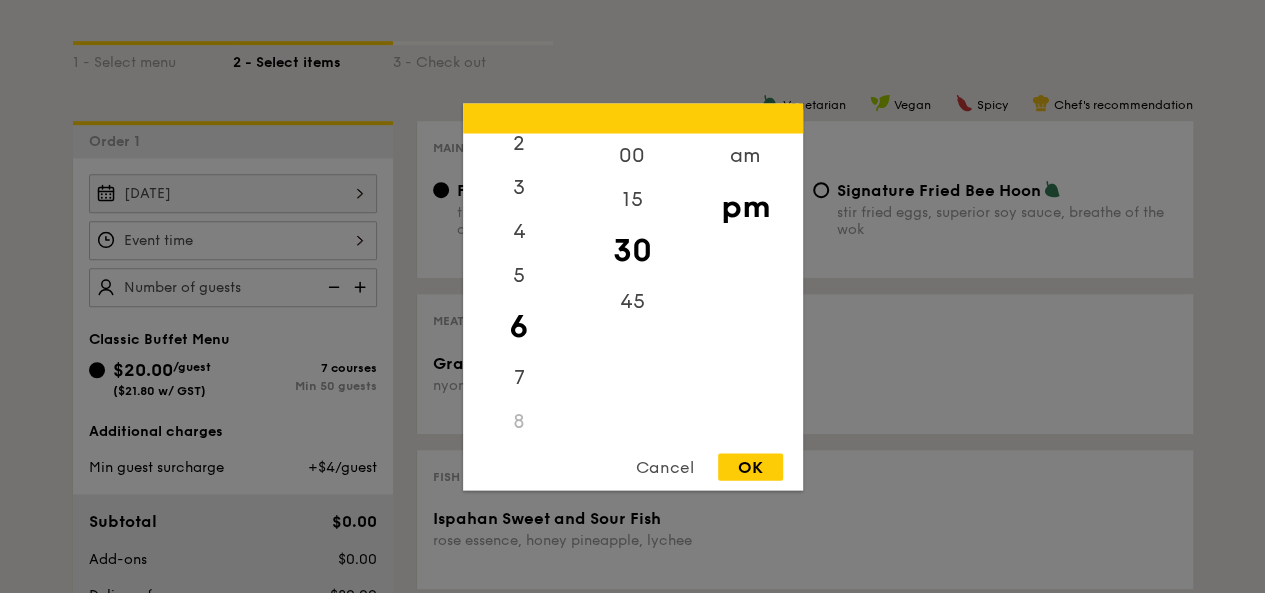 click on "OK" at bounding box center (750, 466) 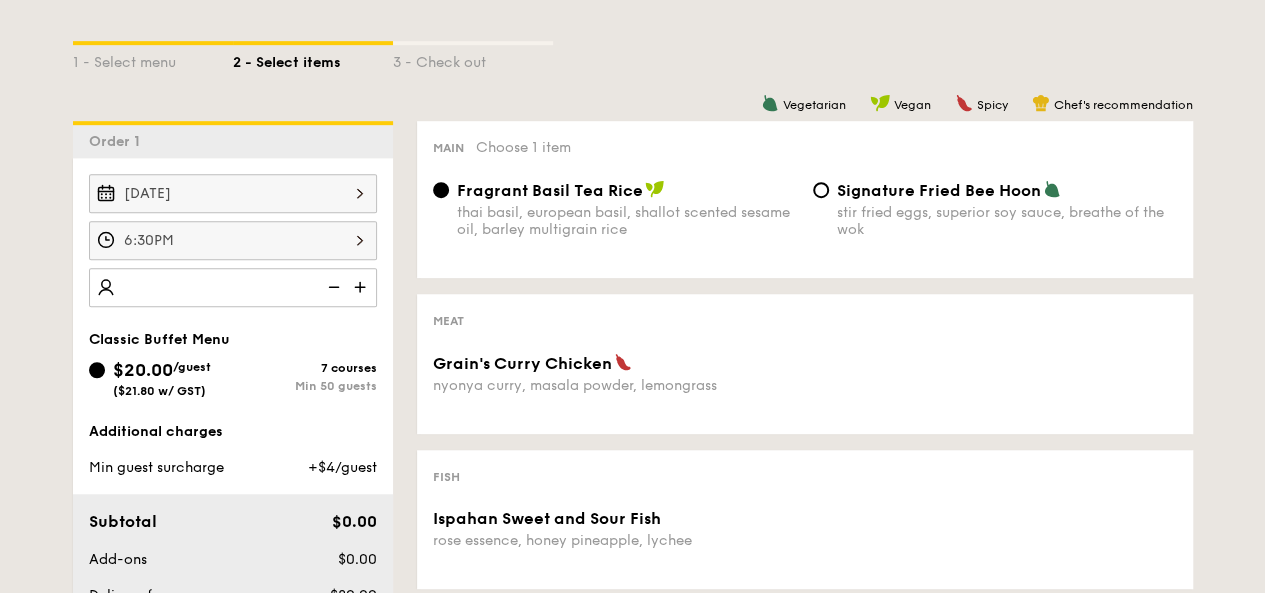 click at bounding box center (362, 287) 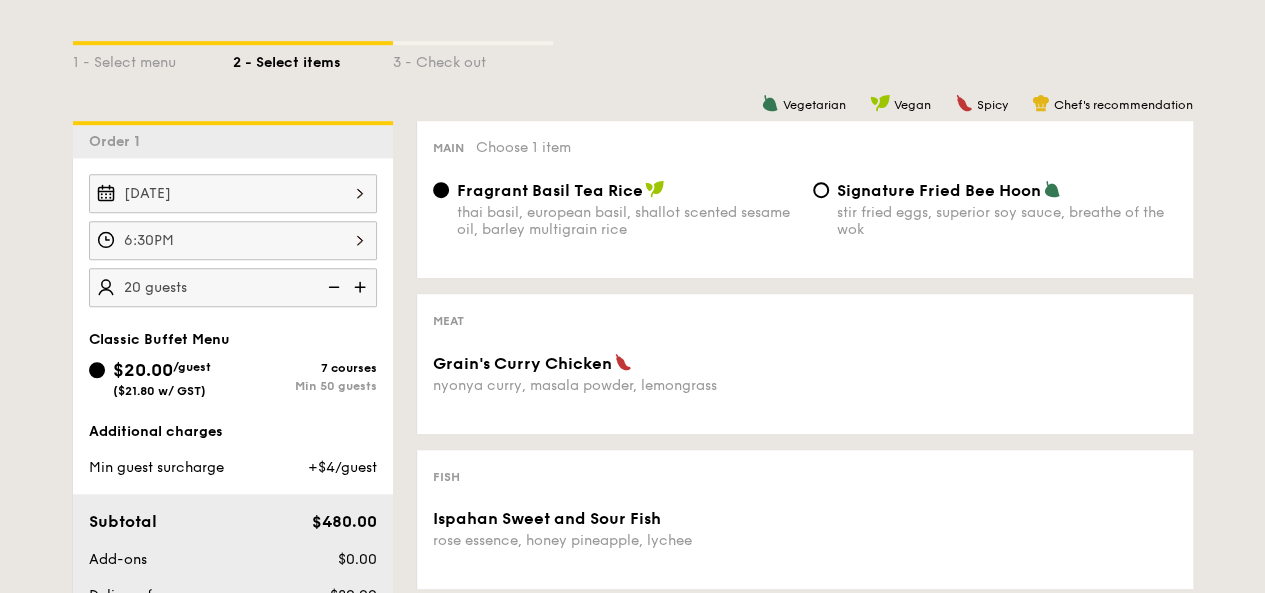 click at bounding box center [362, 287] 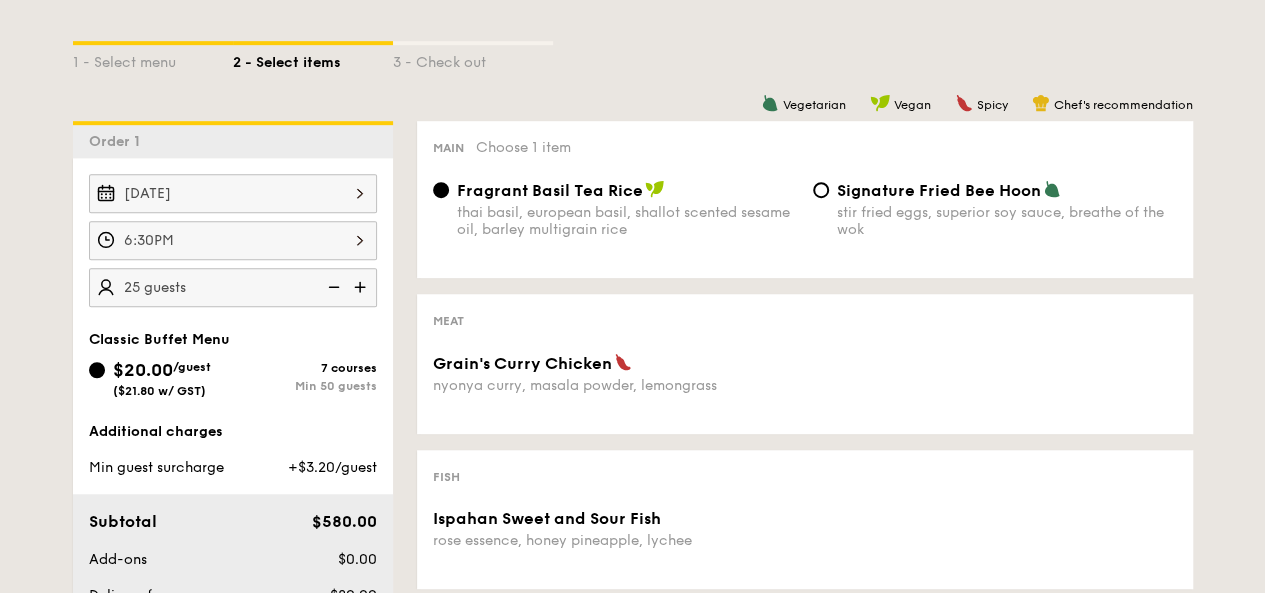 click at bounding box center (362, 287) 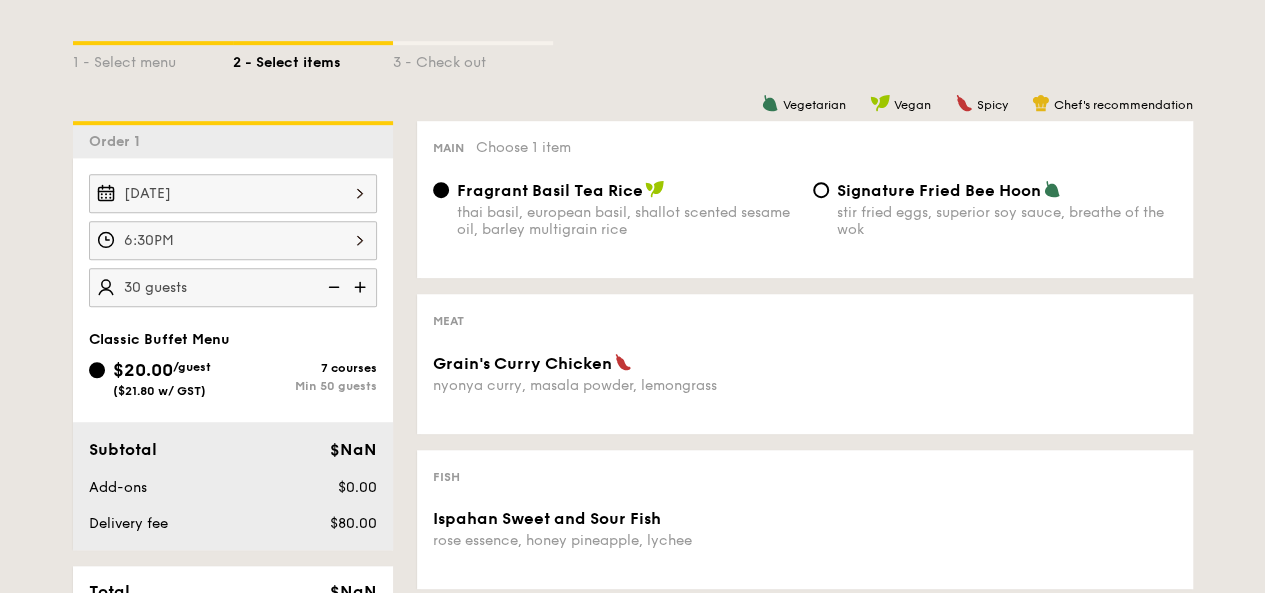 click at bounding box center (362, 287) 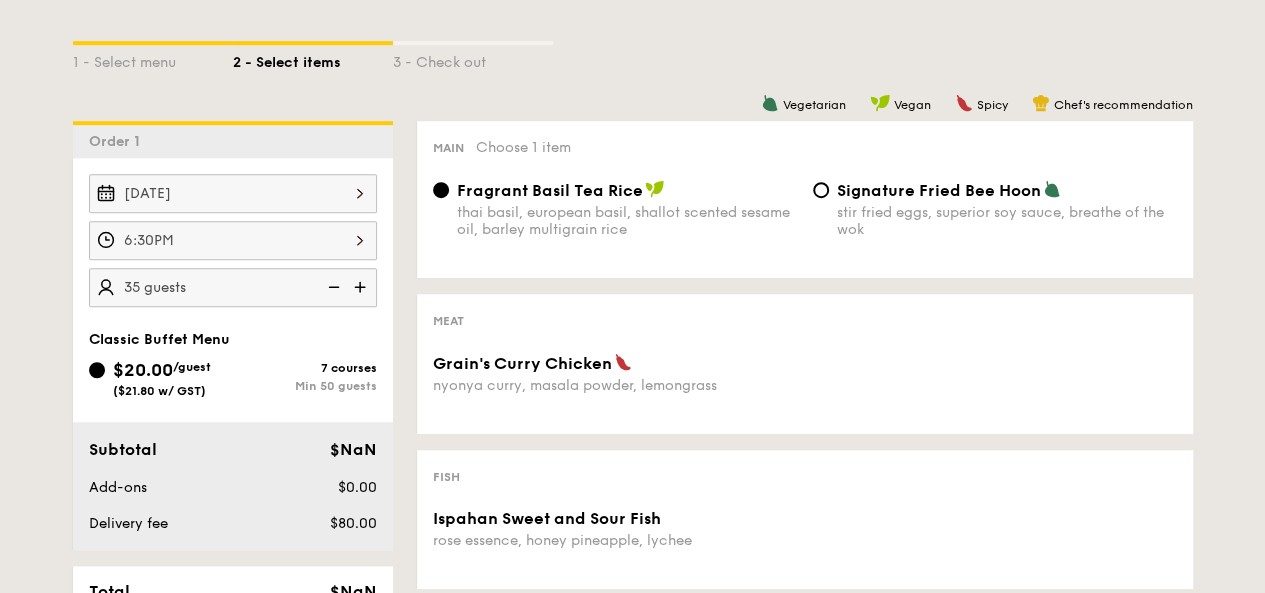 click at bounding box center (362, 287) 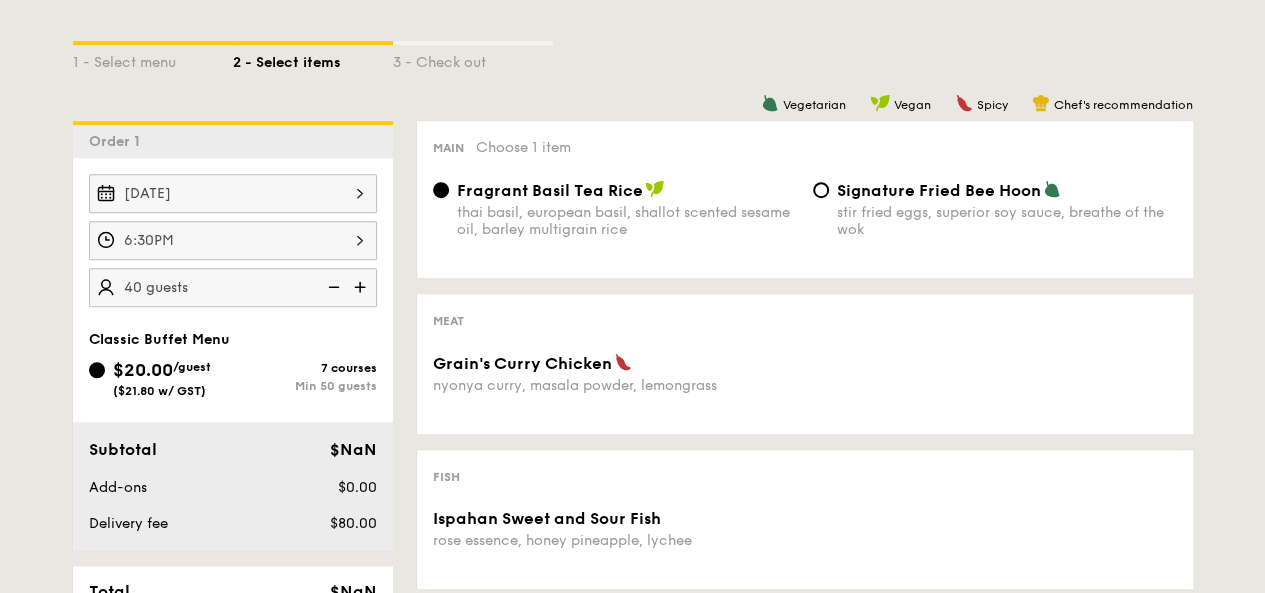 click at bounding box center [362, 287] 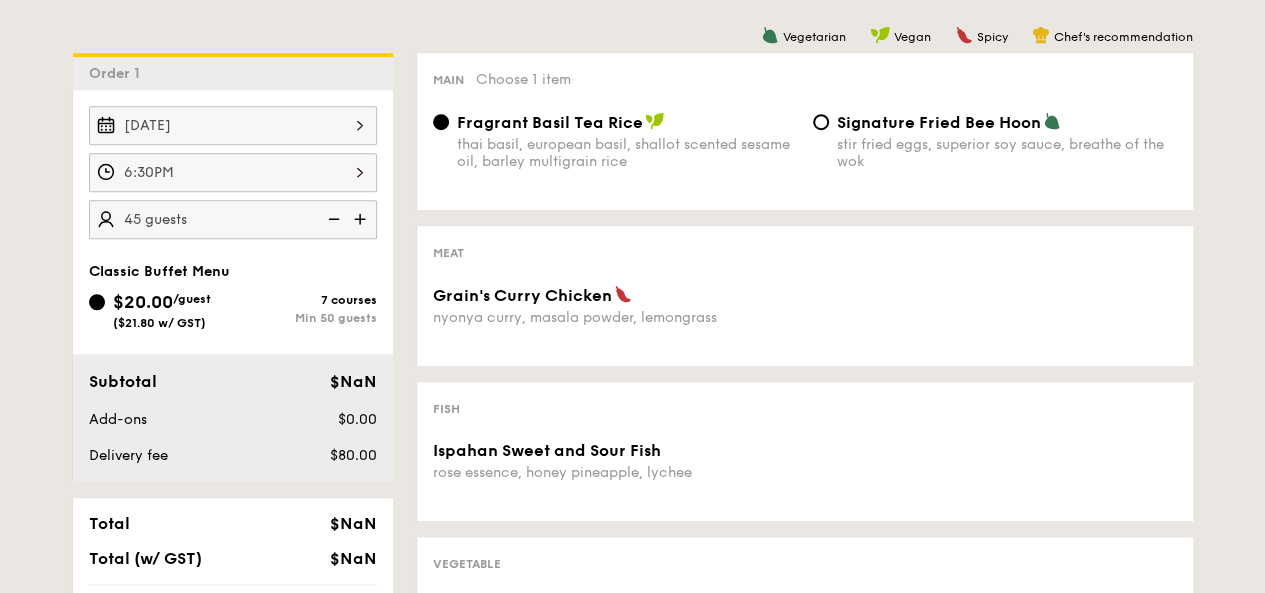 scroll, scrollTop: 600, scrollLeft: 0, axis: vertical 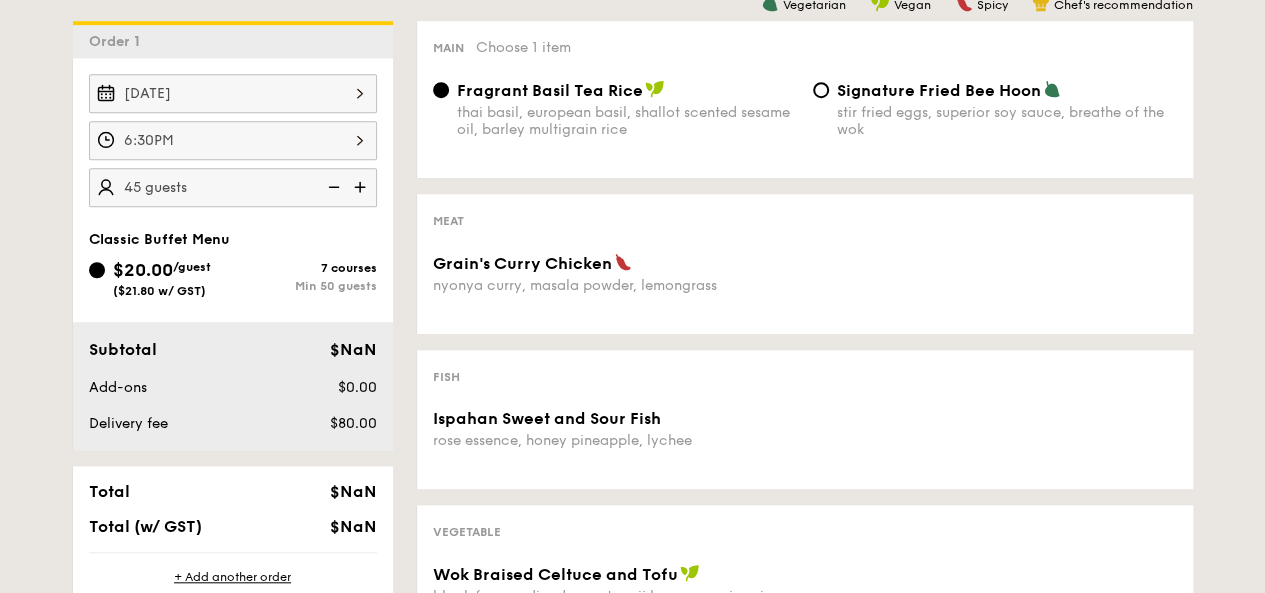 click on "$20.00" at bounding box center [143, 270] 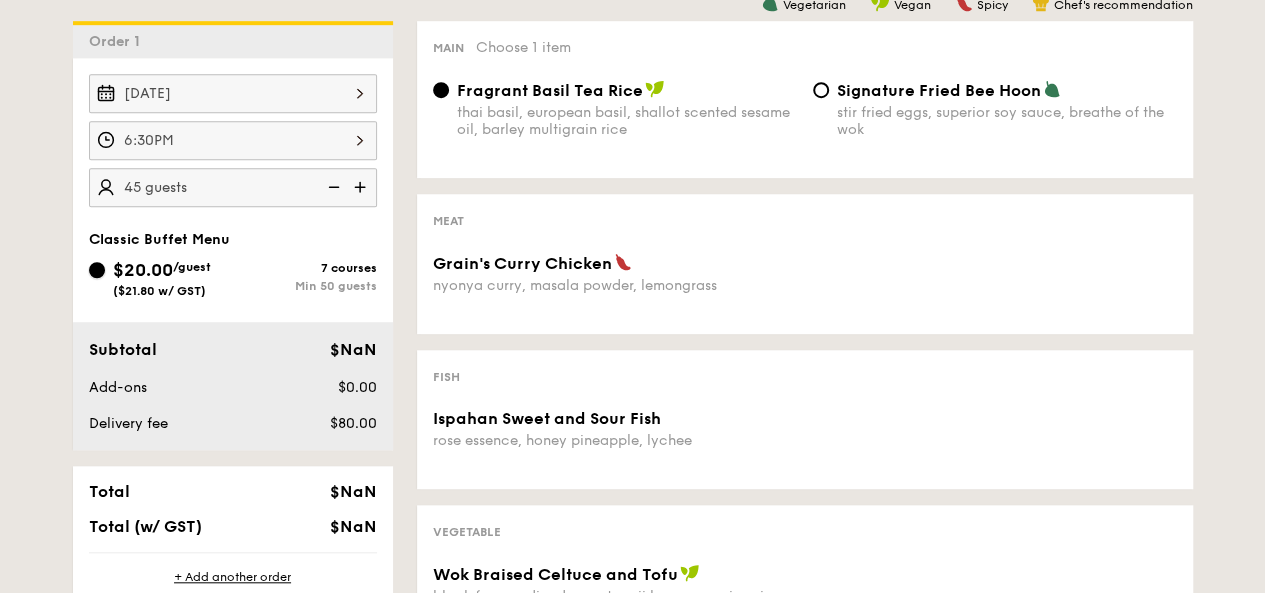 click on "$20.00
/guest
($21.80 w/ GST)
7 courses
Min 50 guests" at bounding box center (97, 270) 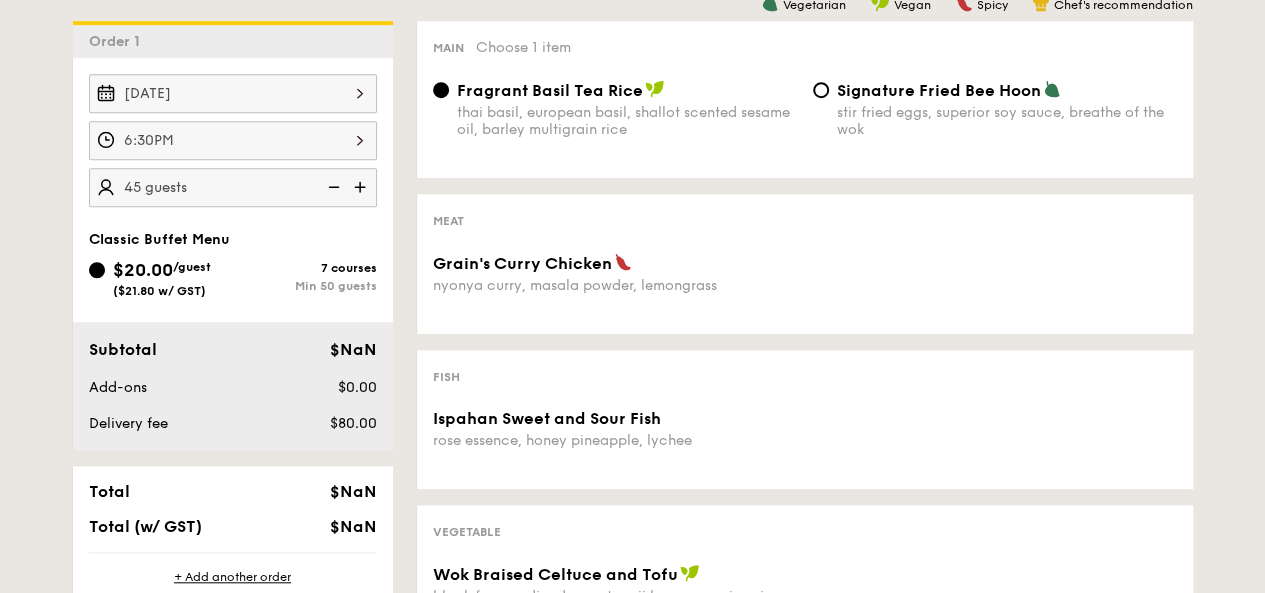 click on "Classic Buffet Menu" at bounding box center (159, 239) 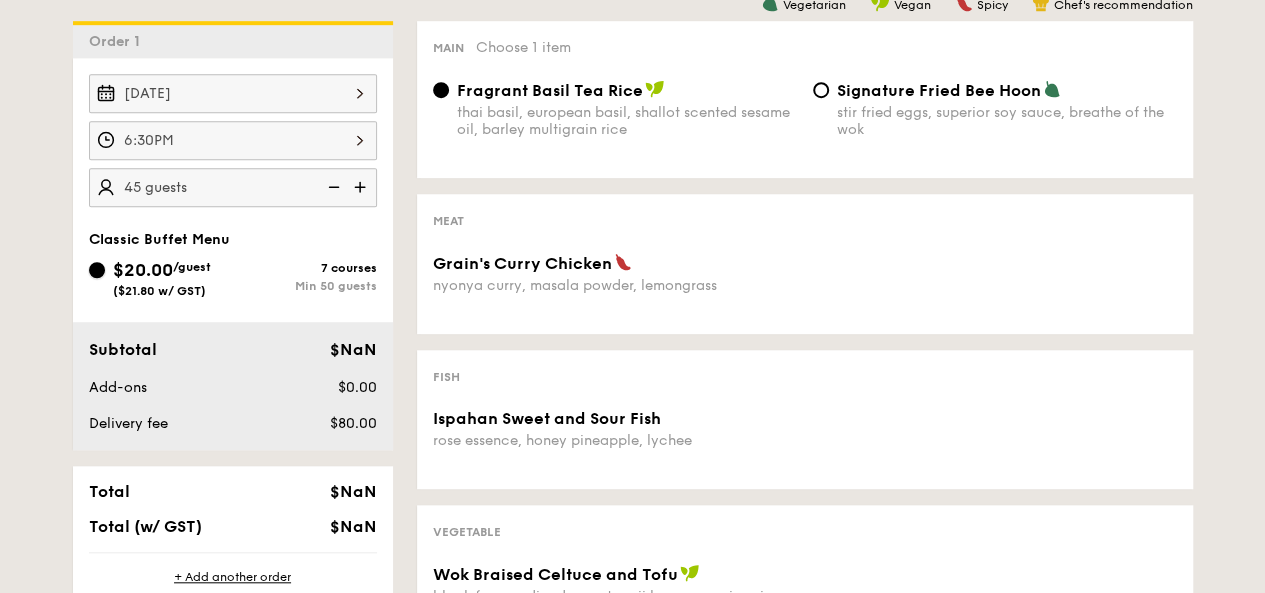 click on "$20.00
/guest
($21.80 w/ GST)
7 courses
Min 50 guests" at bounding box center (97, 270) 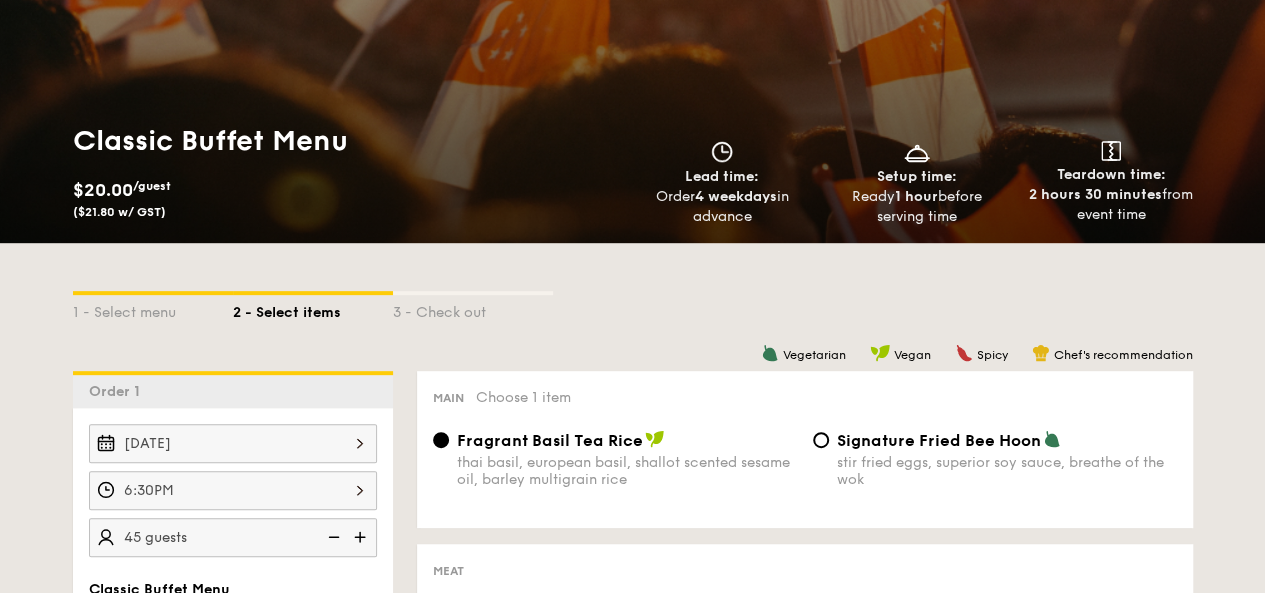 scroll, scrollTop: 200, scrollLeft: 0, axis: vertical 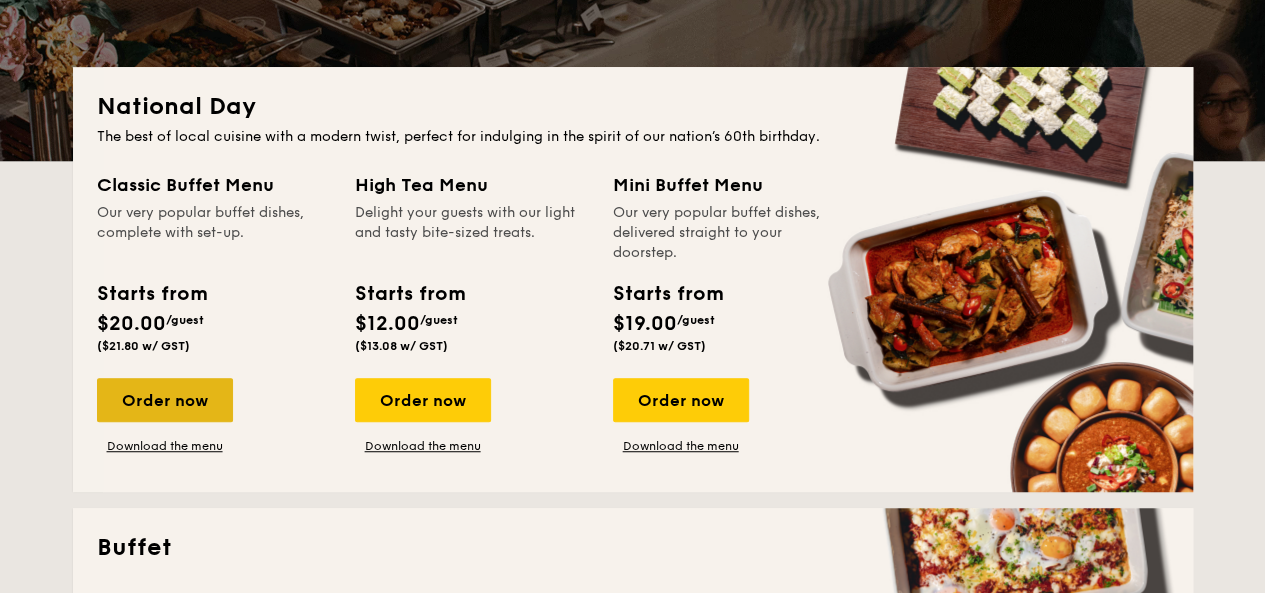 click on "Order now" at bounding box center [165, 400] 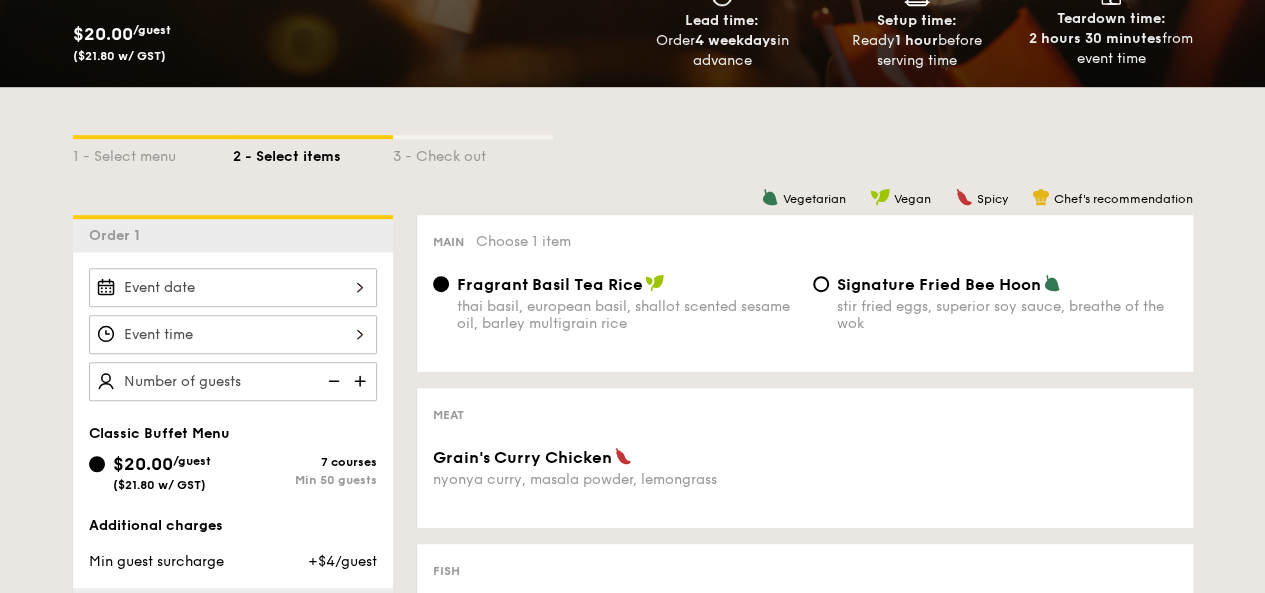 scroll, scrollTop: 526, scrollLeft: 0, axis: vertical 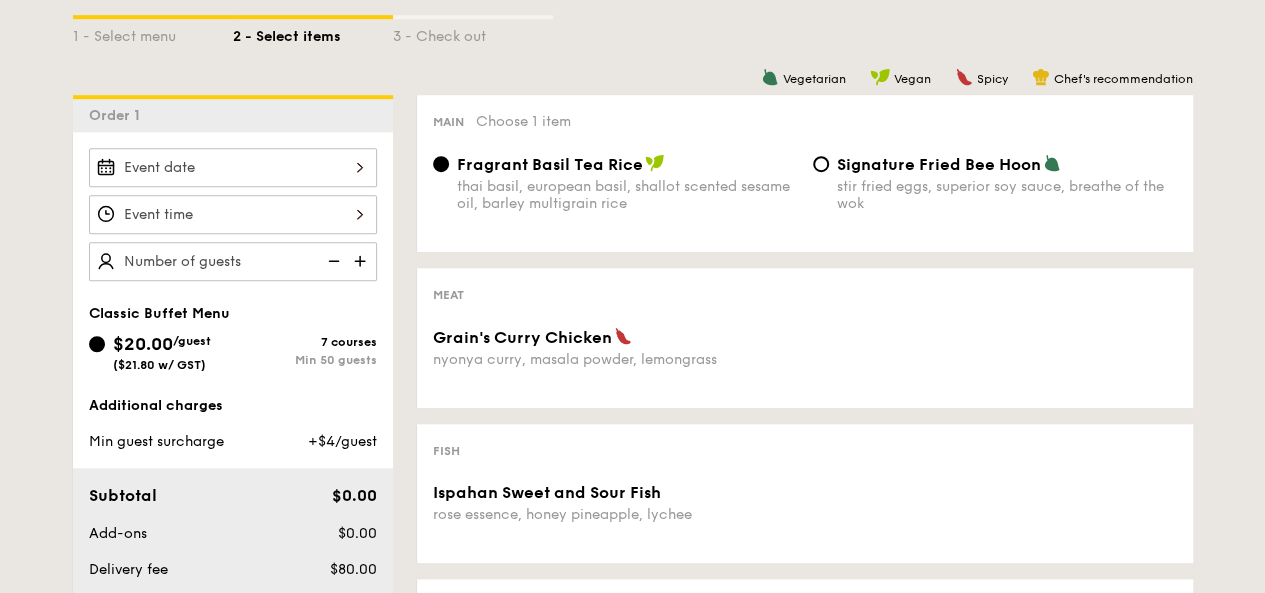 click on "Min 50 guests" at bounding box center [305, 360] 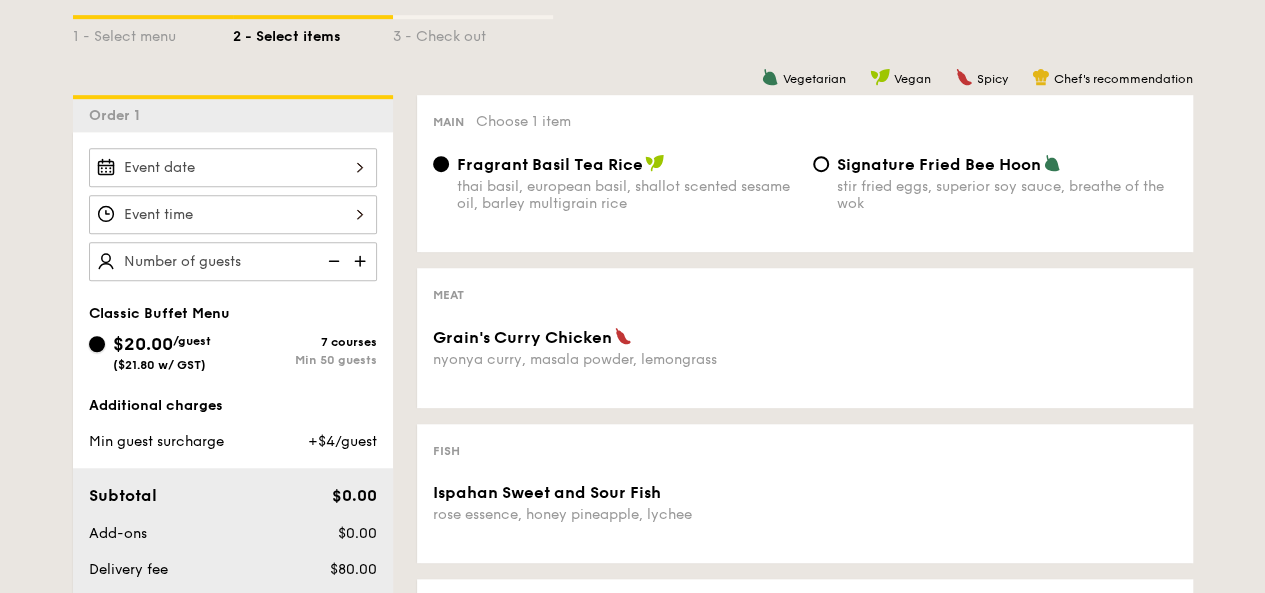 click on "$20.00
/guest
($21.80 w/ GST)
7 courses
Min 50 guests" at bounding box center [97, 344] 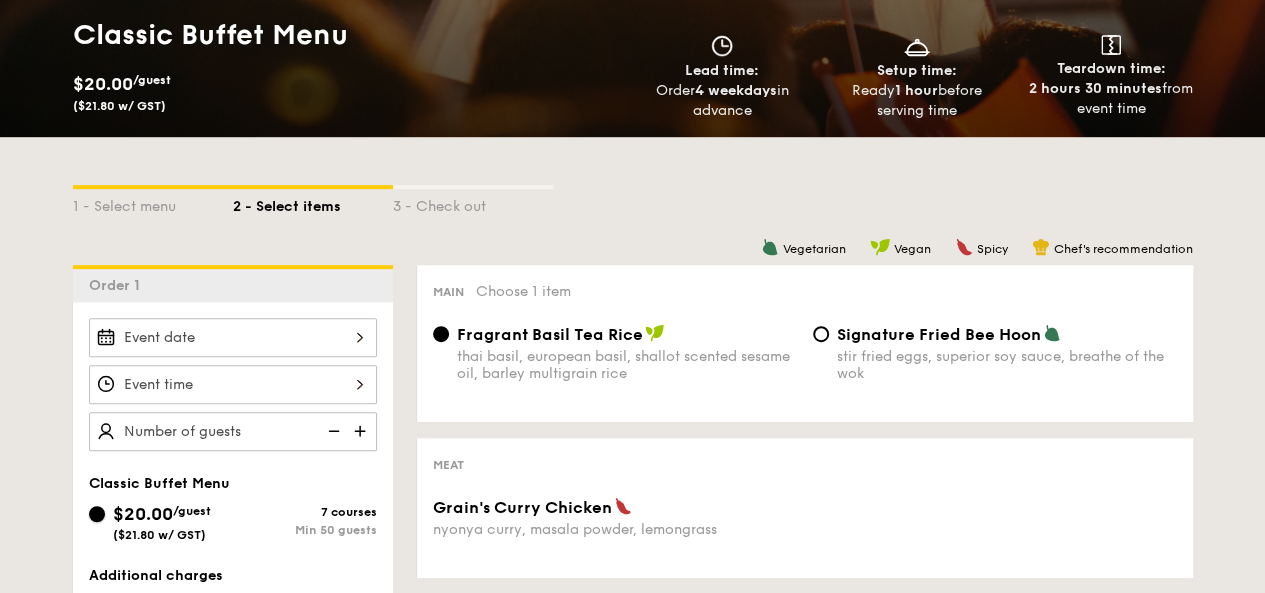scroll, scrollTop: 326, scrollLeft: 0, axis: vertical 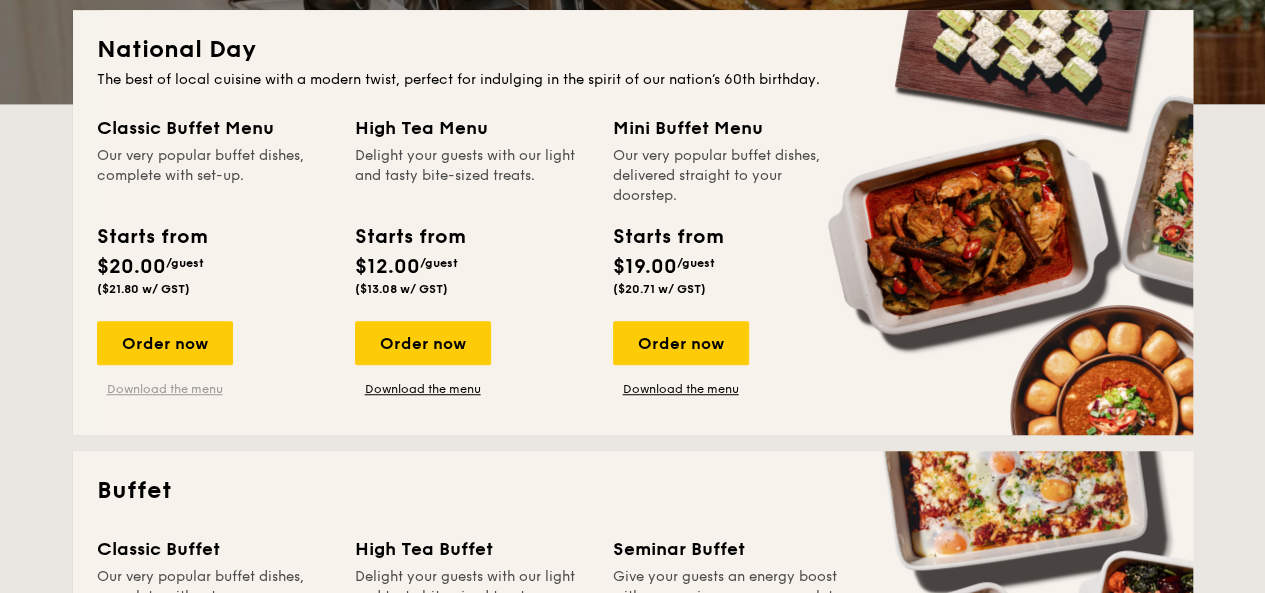 click on "Download the menu" at bounding box center [165, 389] 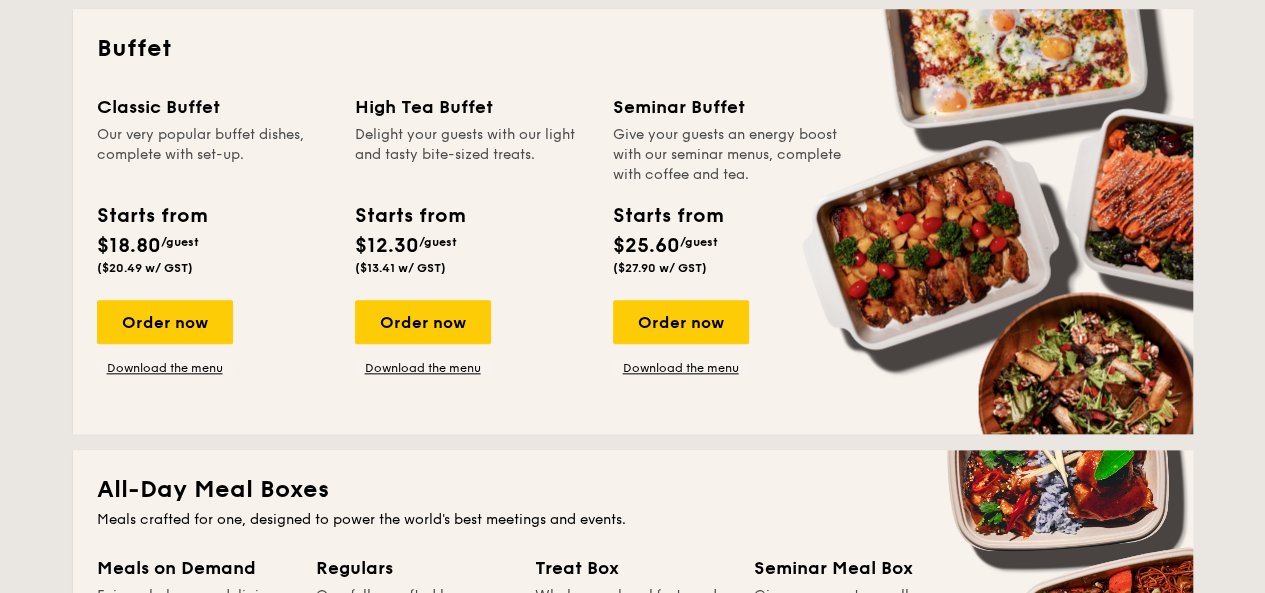 scroll, scrollTop: 1013, scrollLeft: 0, axis: vertical 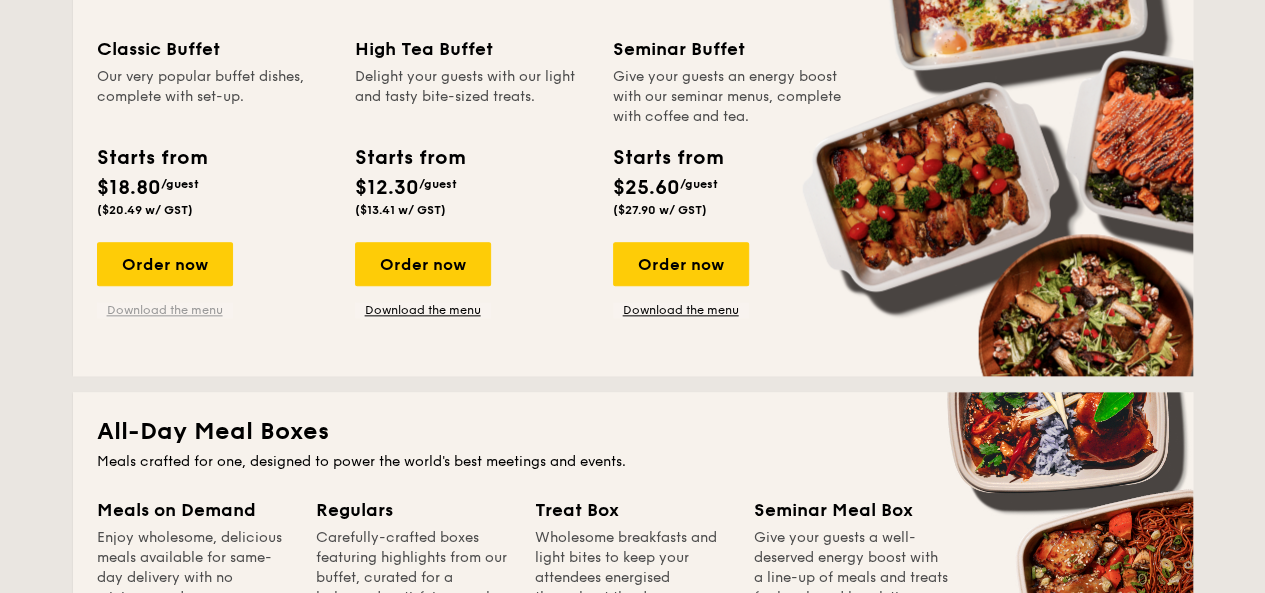 click on "Download the menu" at bounding box center [165, 310] 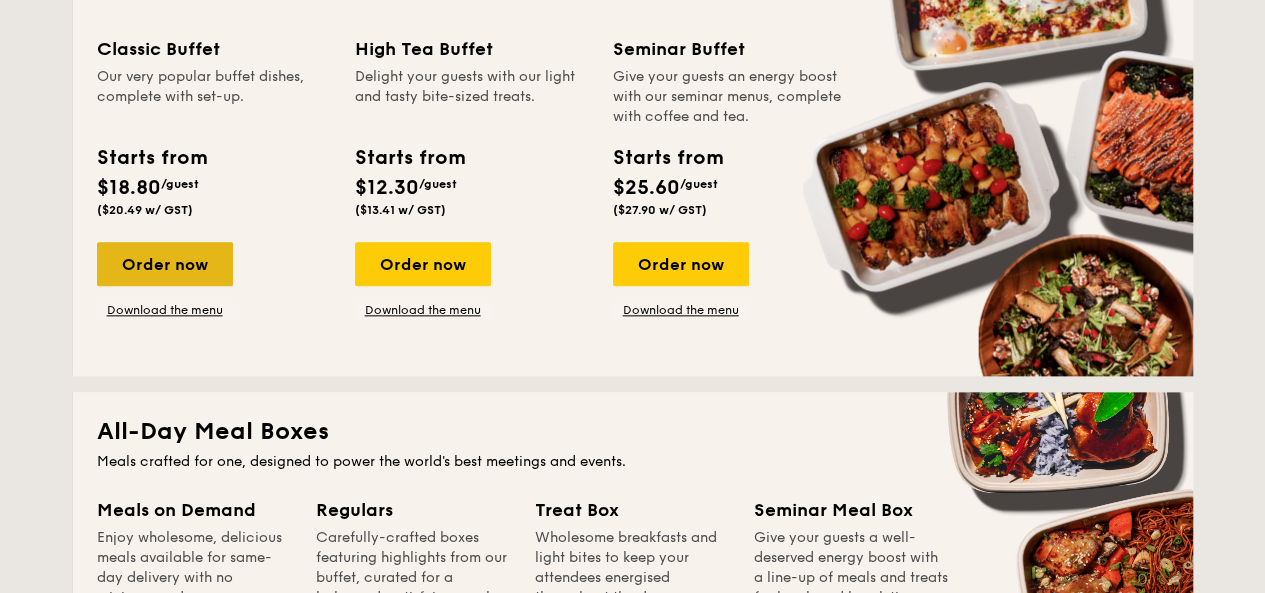 click on "Order now" at bounding box center (165, 264) 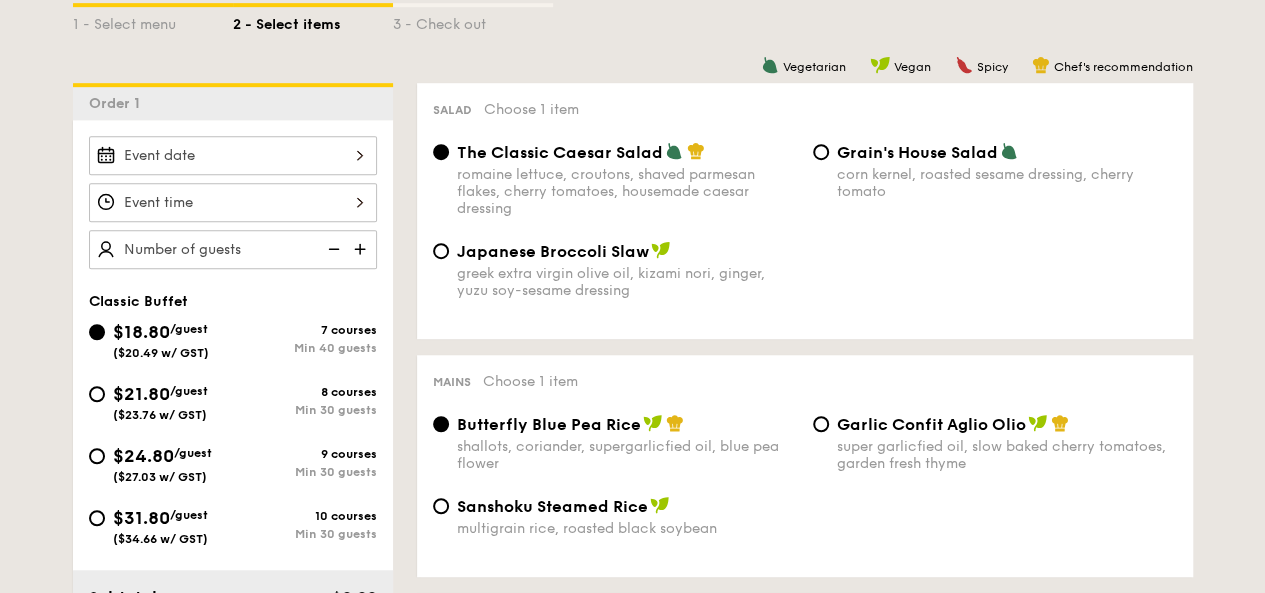 scroll, scrollTop: 600, scrollLeft: 0, axis: vertical 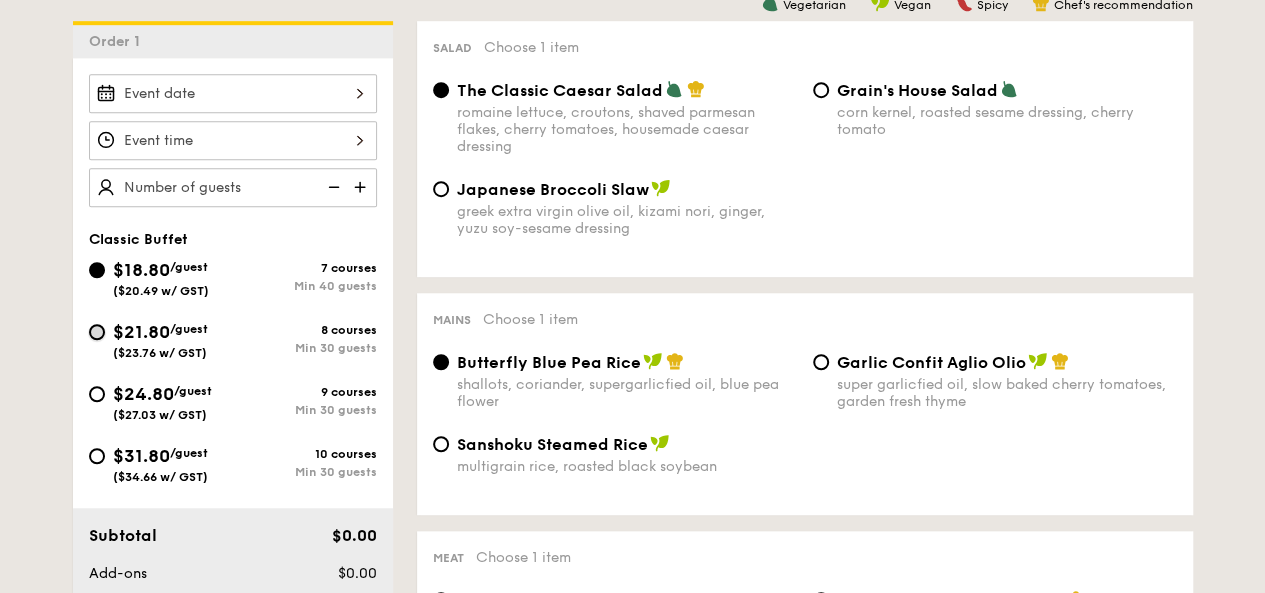 click on "$21.80
/guest
($23.76 w/ GST)
8 courses
Min 30 guests" at bounding box center [97, 332] 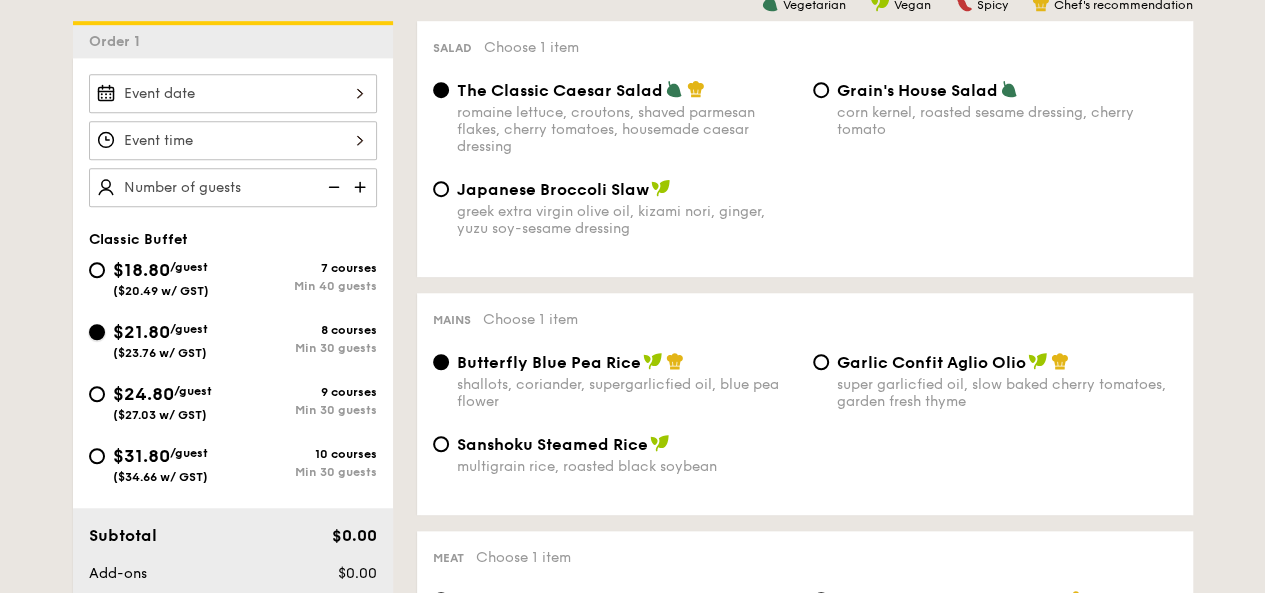 radio on "true" 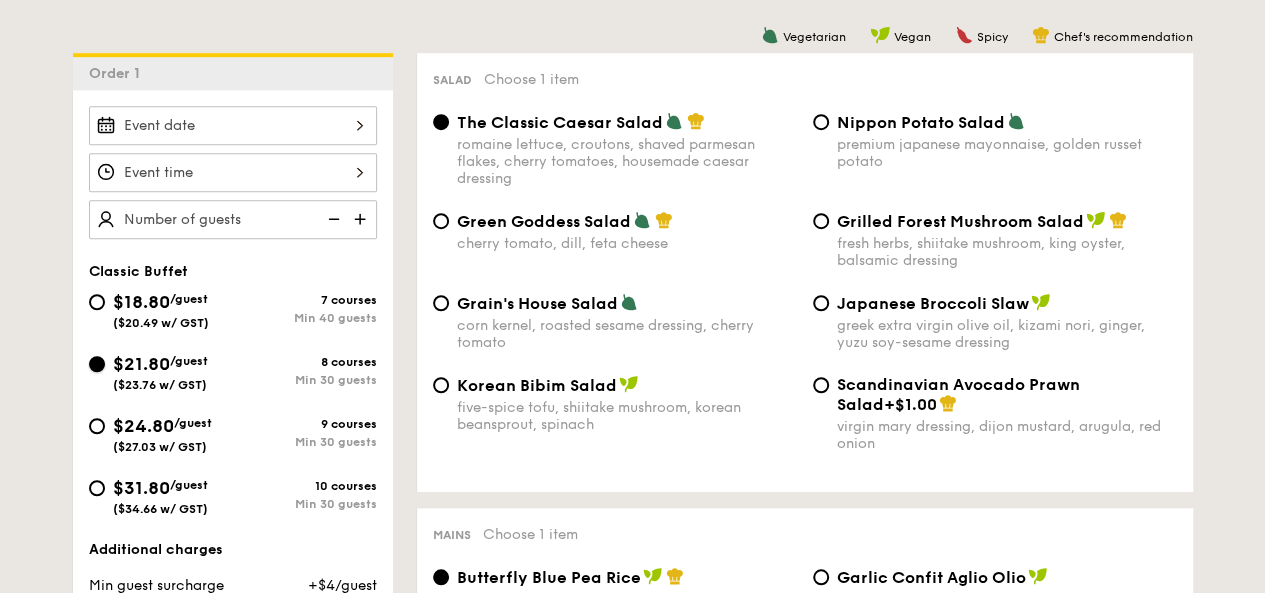 scroll, scrollTop: 600, scrollLeft: 0, axis: vertical 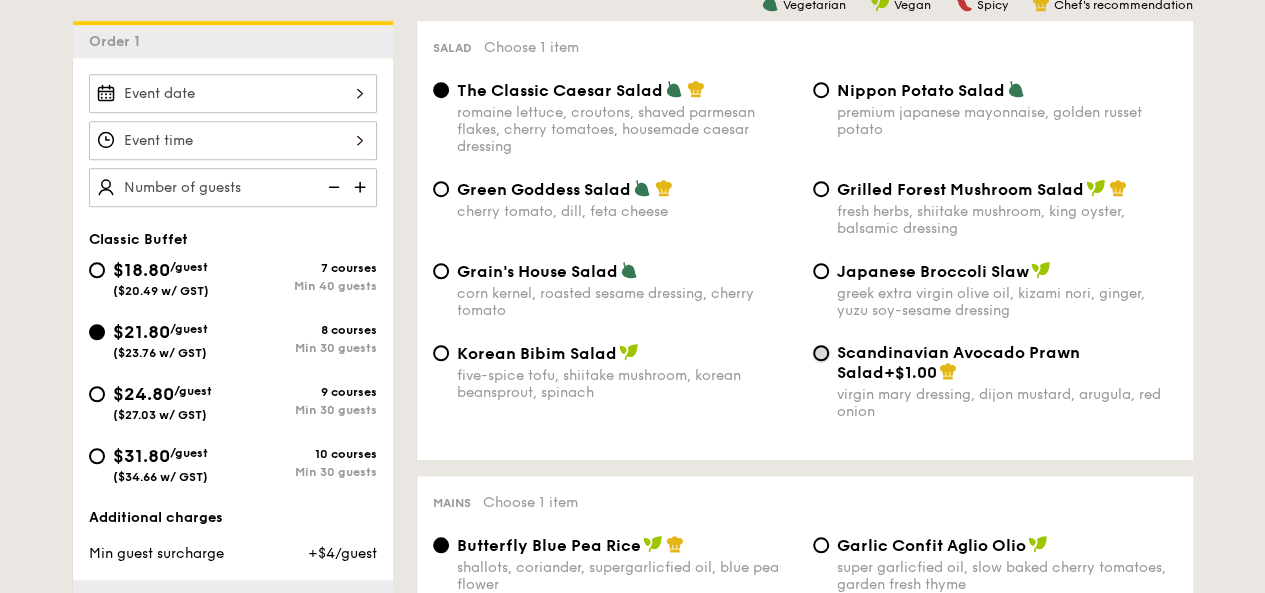 click on "Scandinavian Avocado Prawn Salad
+$1.00
virgin mary dressing, dijon mustard, arugula, red onion" at bounding box center (821, 353) 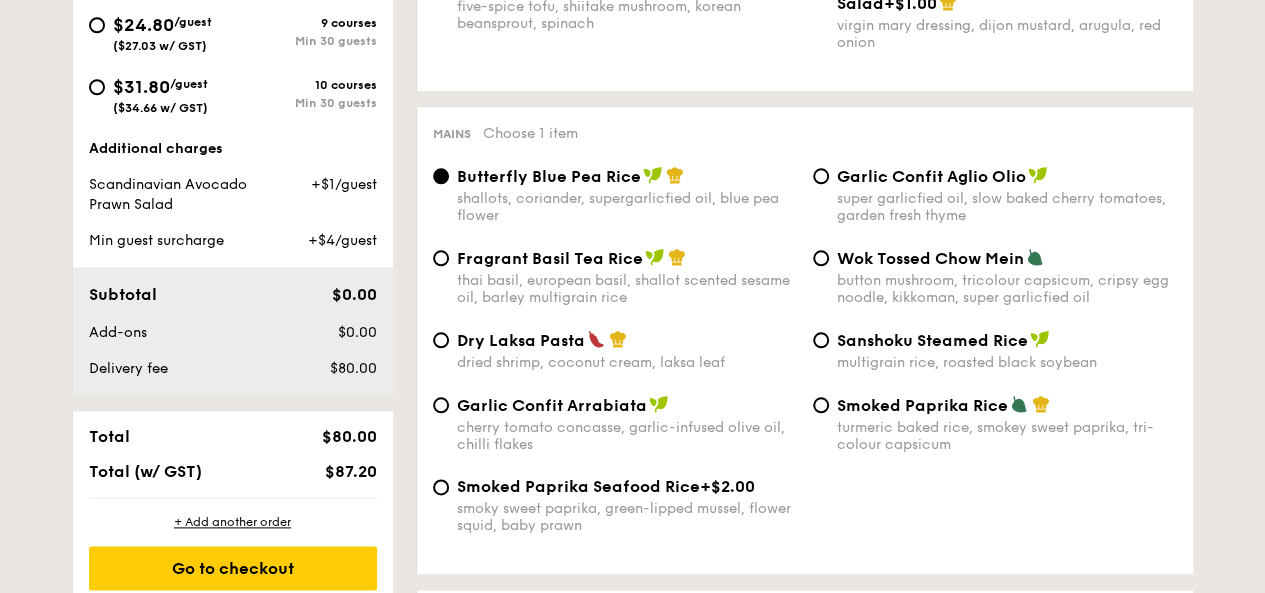 scroll, scrollTop: 1000, scrollLeft: 0, axis: vertical 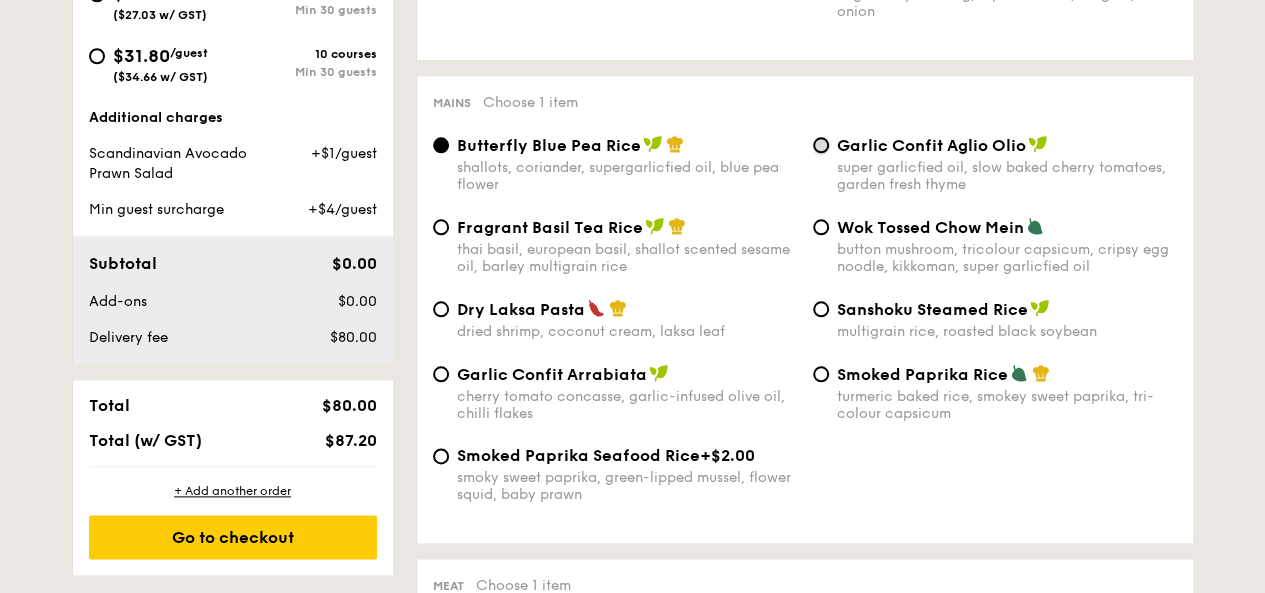 click on "Garlic Confit Aglio Olio super garlicfied oil, slow baked cherry tomatoes, garden fresh thyme" at bounding box center [821, 145] 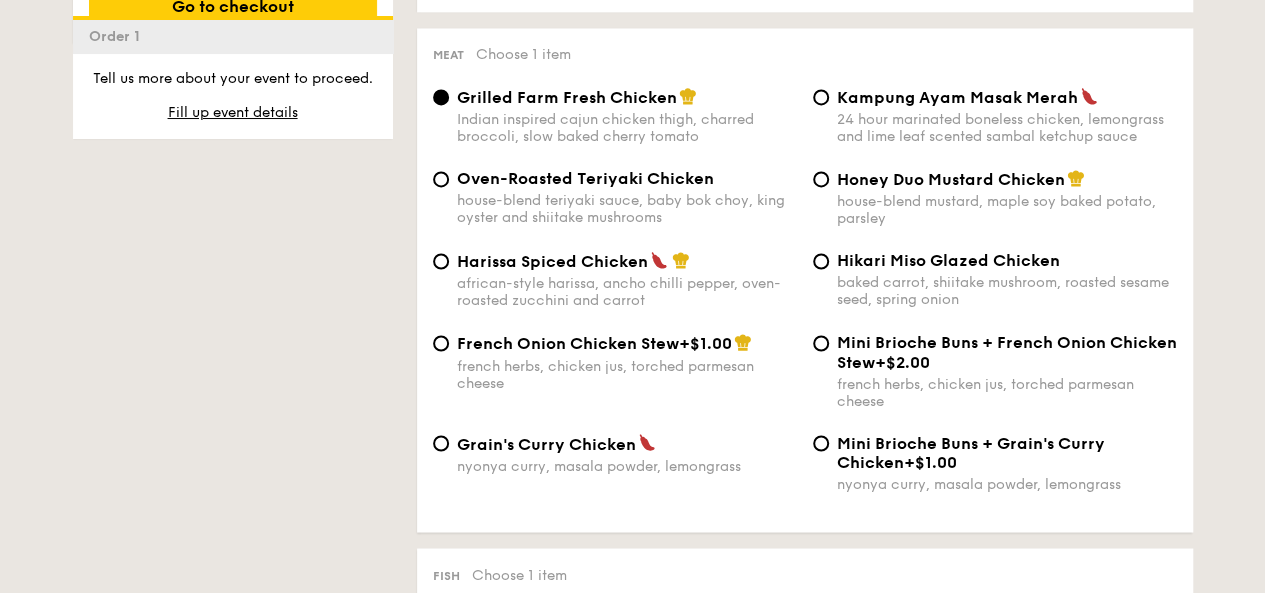 scroll, scrollTop: 1500, scrollLeft: 0, axis: vertical 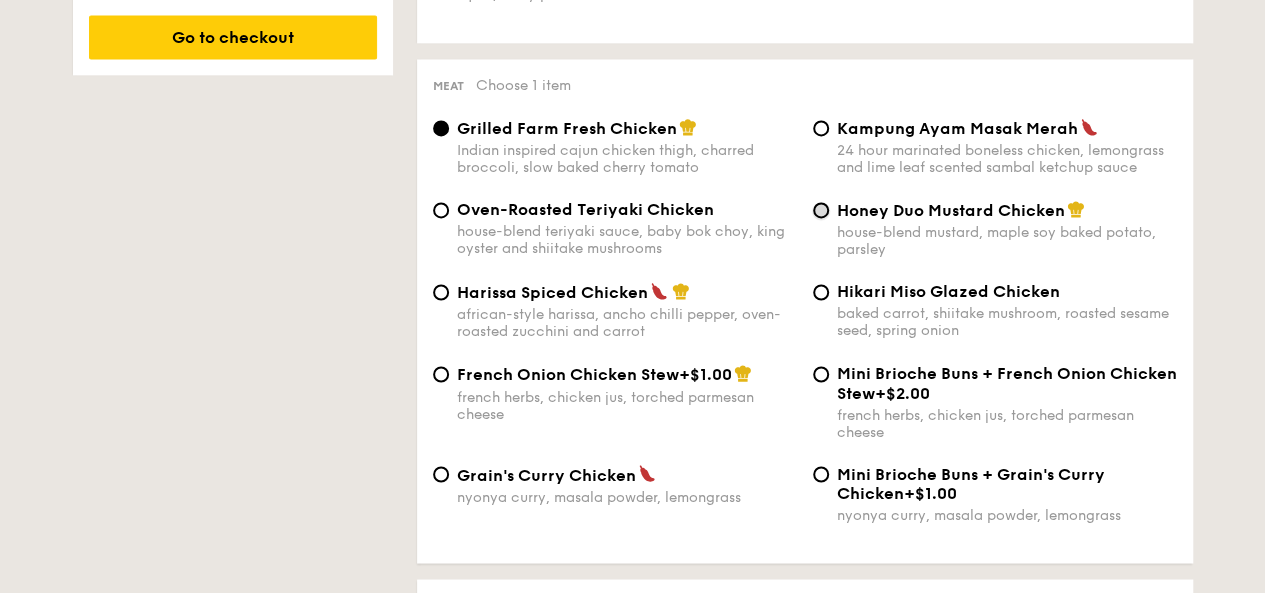 click on "Honey Duo Mustard Chicken house-blend mustard, maple soy baked potato, parsley" at bounding box center [821, 210] 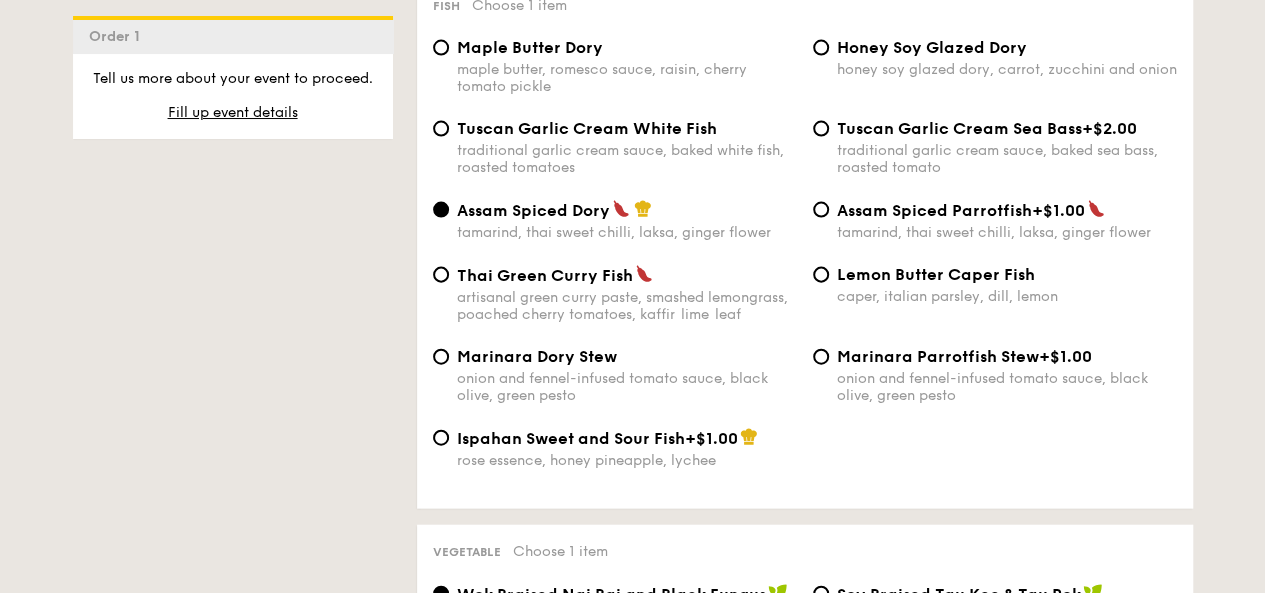 scroll, scrollTop: 2000, scrollLeft: 0, axis: vertical 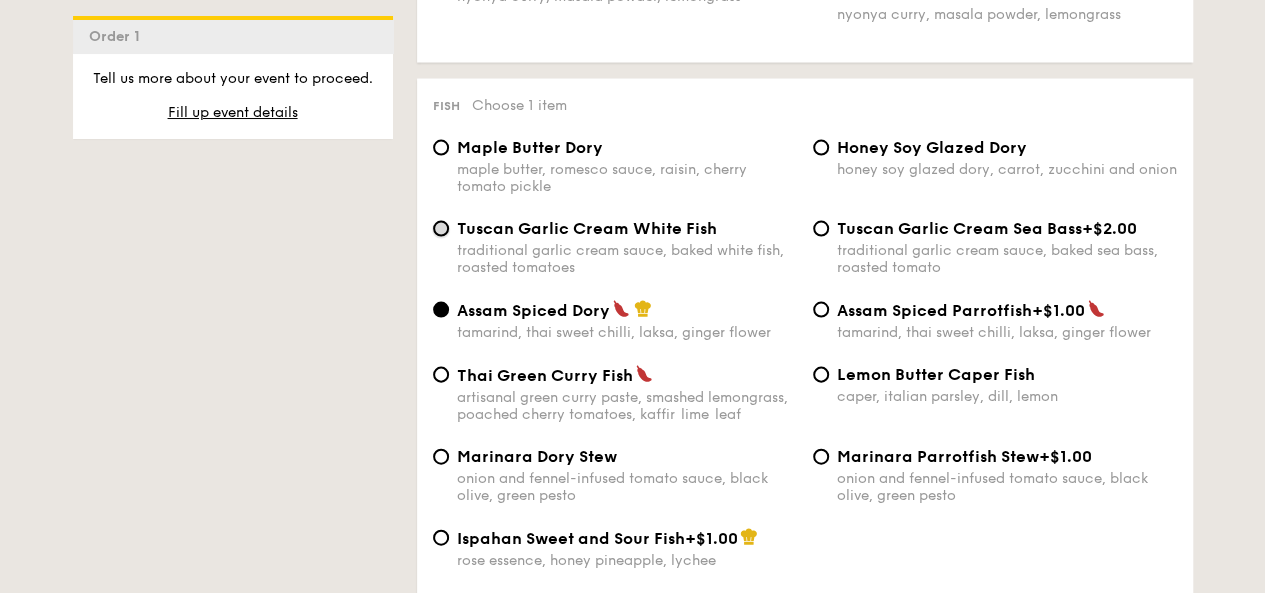 click on "Tuscan Garlic Cream White Fish traditional garlic cream sauce, baked white fish, roasted tomatoes" at bounding box center [441, 229] 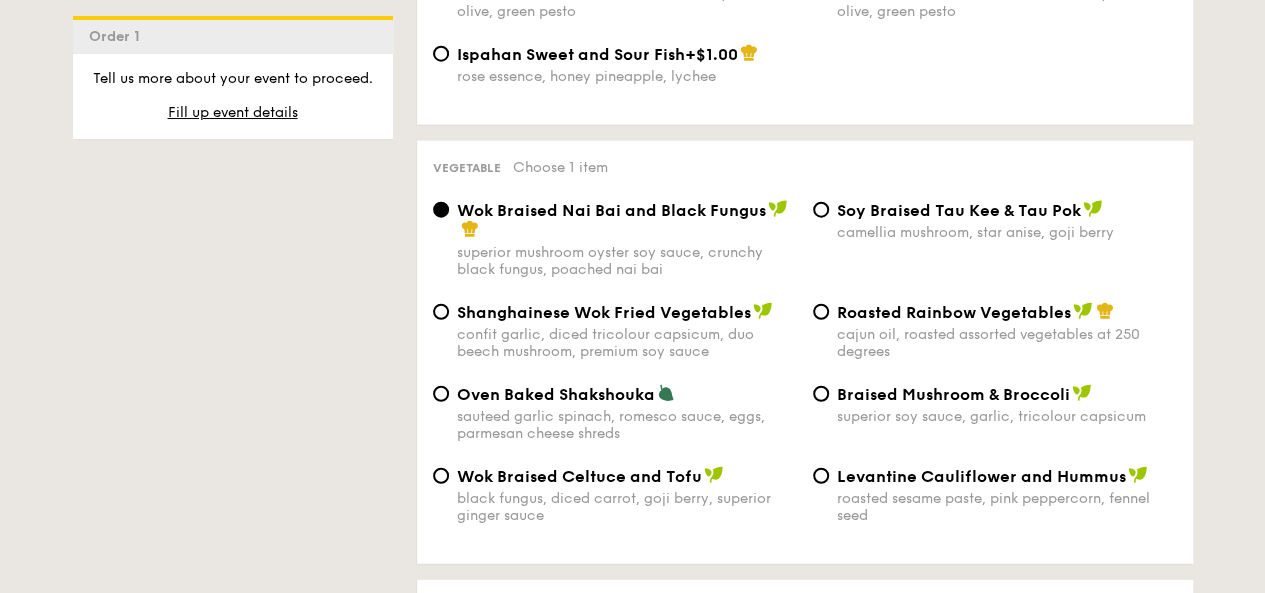scroll, scrollTop: 2500, scrollLeft: 0, axis: vertical 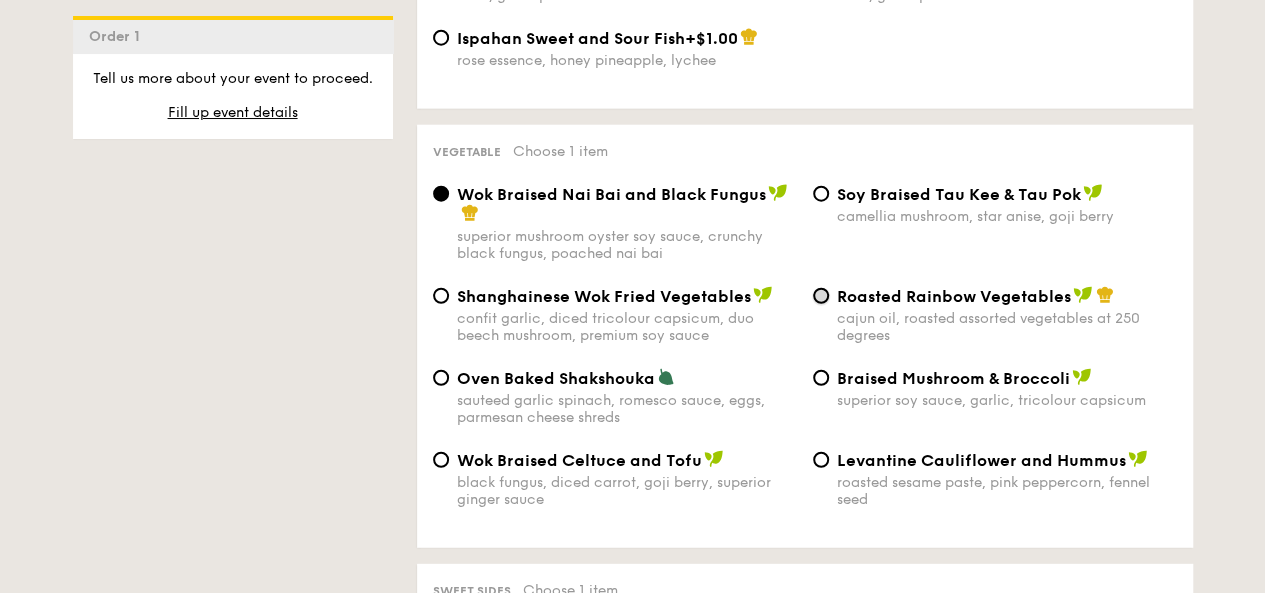 click on "Roasted Rainbow Vegetables cajun oil, roasted assorted vegetables at 250 degrees" at bounding box center [821, 296] 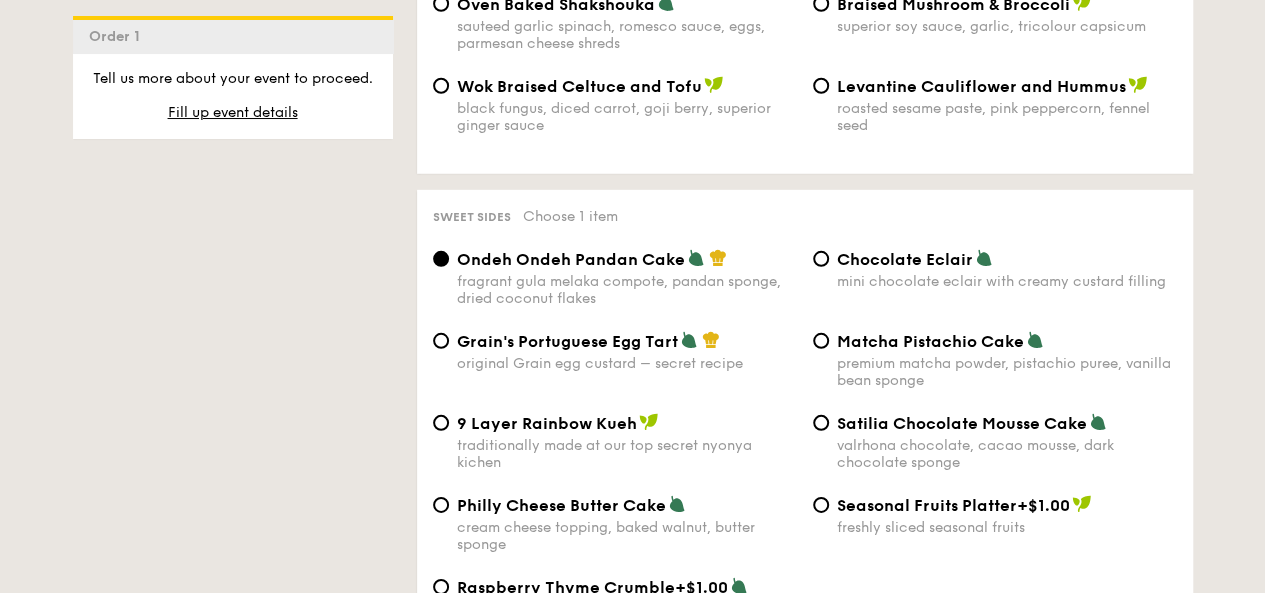 scroll, scrollTop: 2900, scrollLeft: 0, axis: vertical 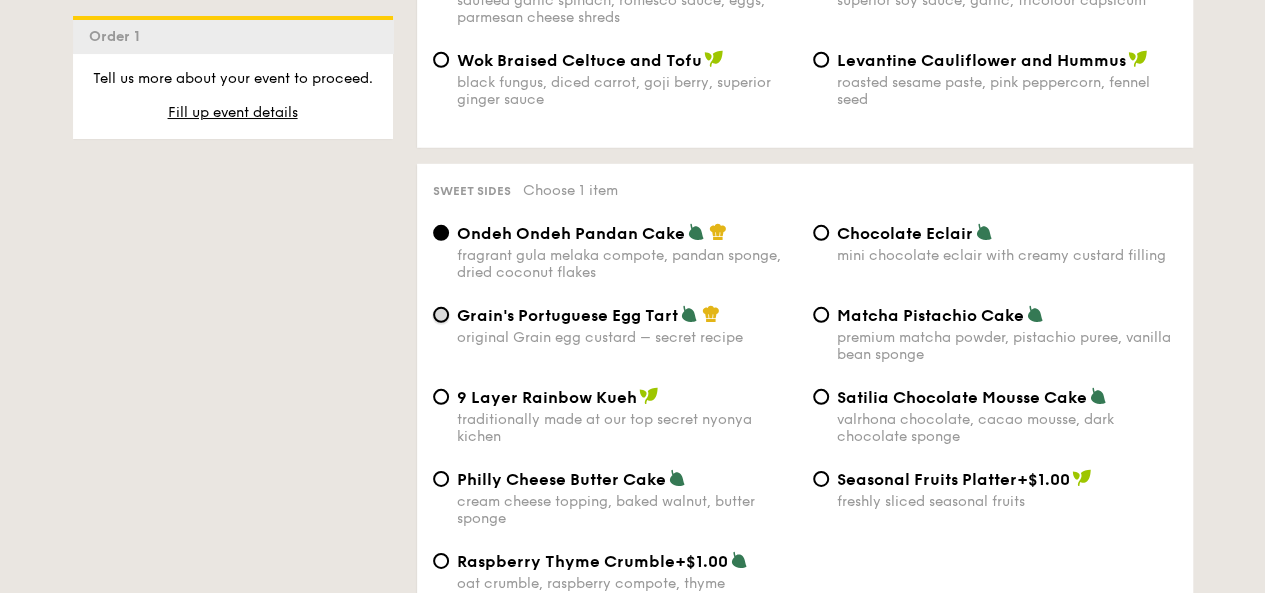 click on "Grain's Portuguese Egg Tart original Grain egg custard – secret recipe" at bounding box center (441, 315) 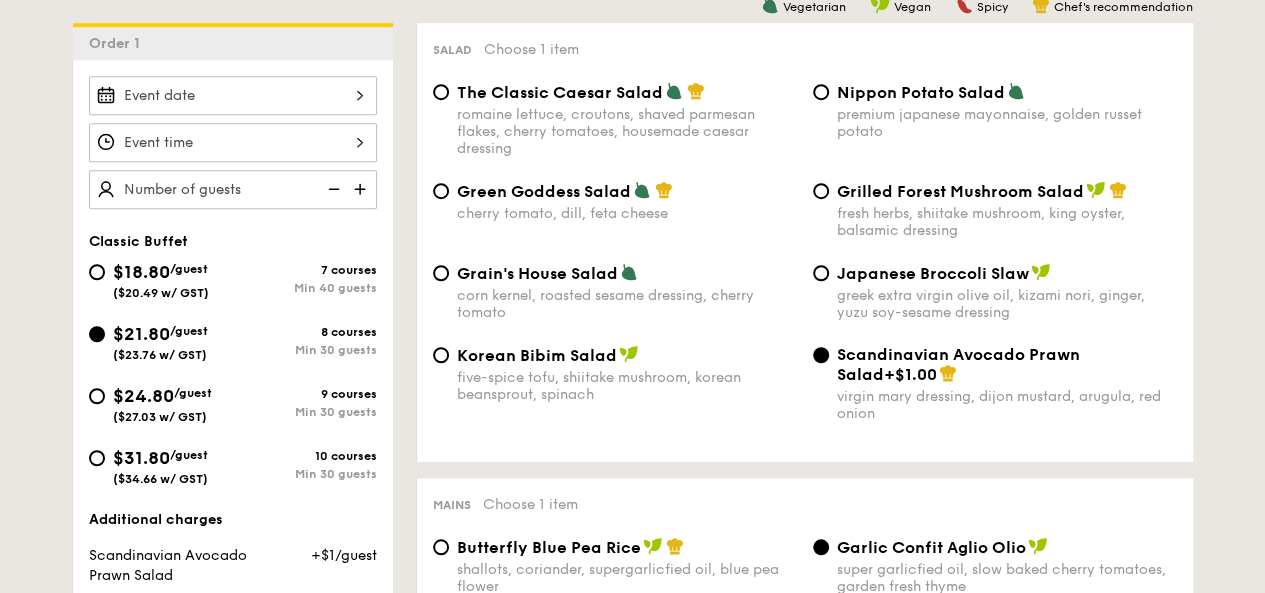 scroll, scrollTop: 600, scrollLeft: 0, axis: vertical 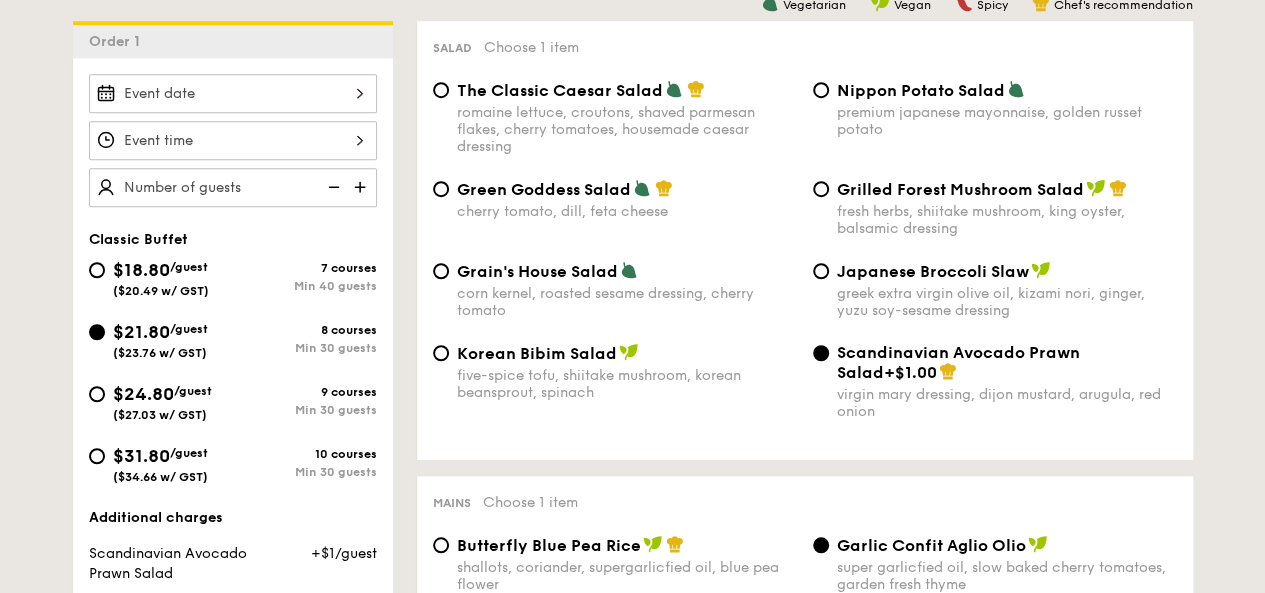 click at bounding box center [233, 93] 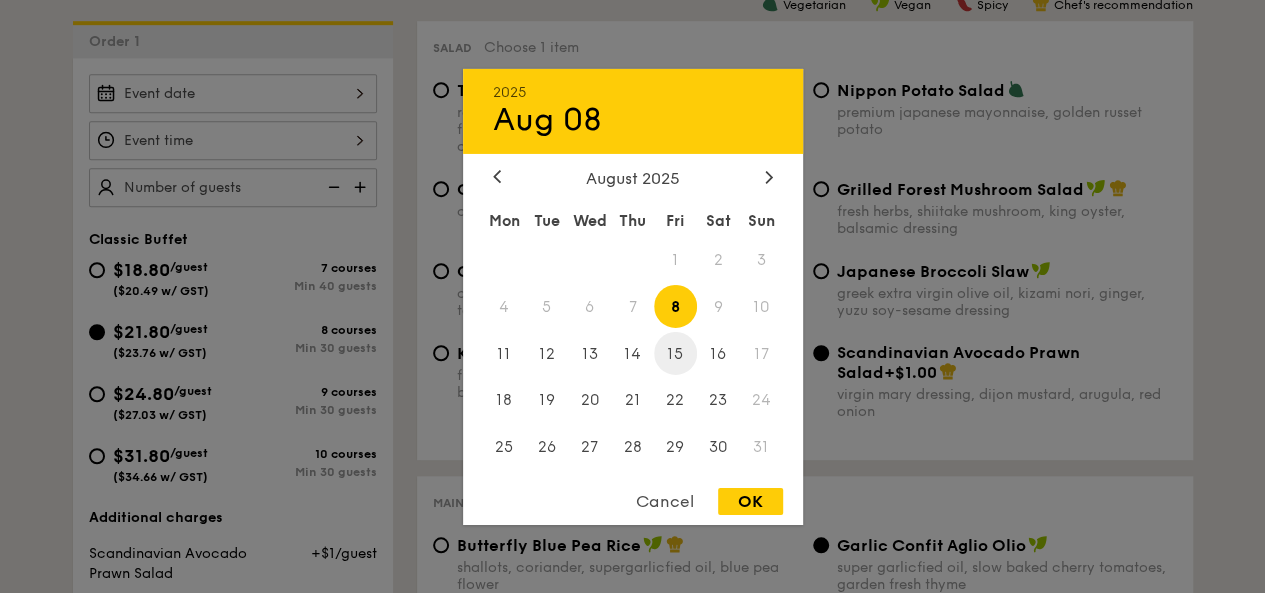 click on "15" at bounding box center [675, 353] 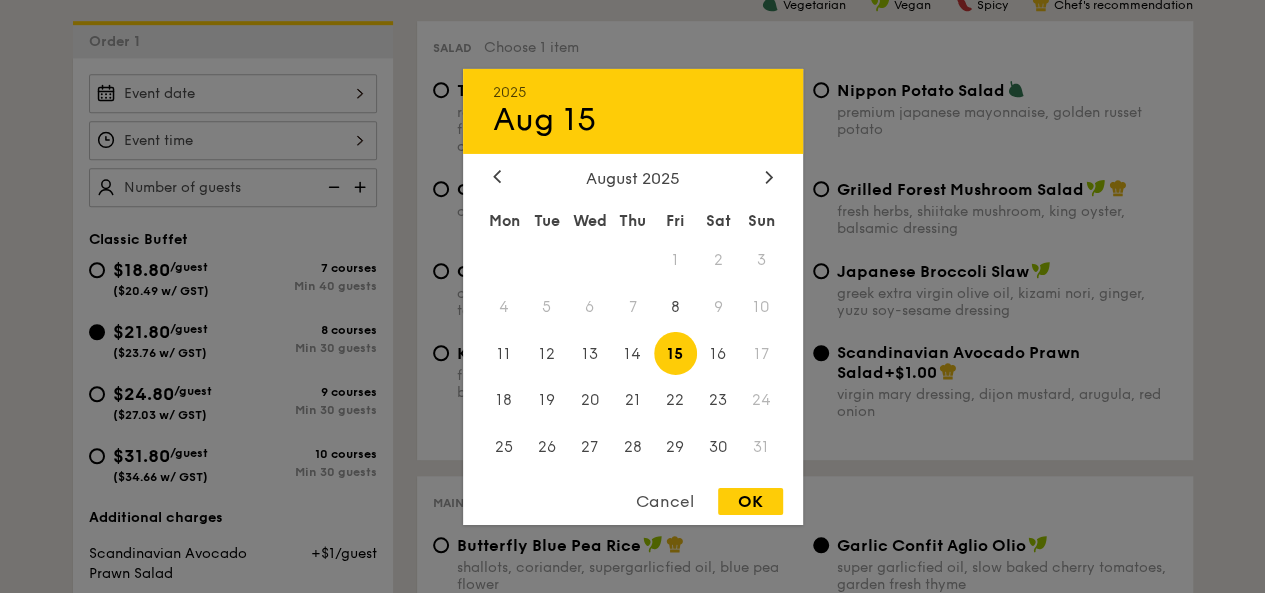 click on "OK" at bounding box center [750, 501] 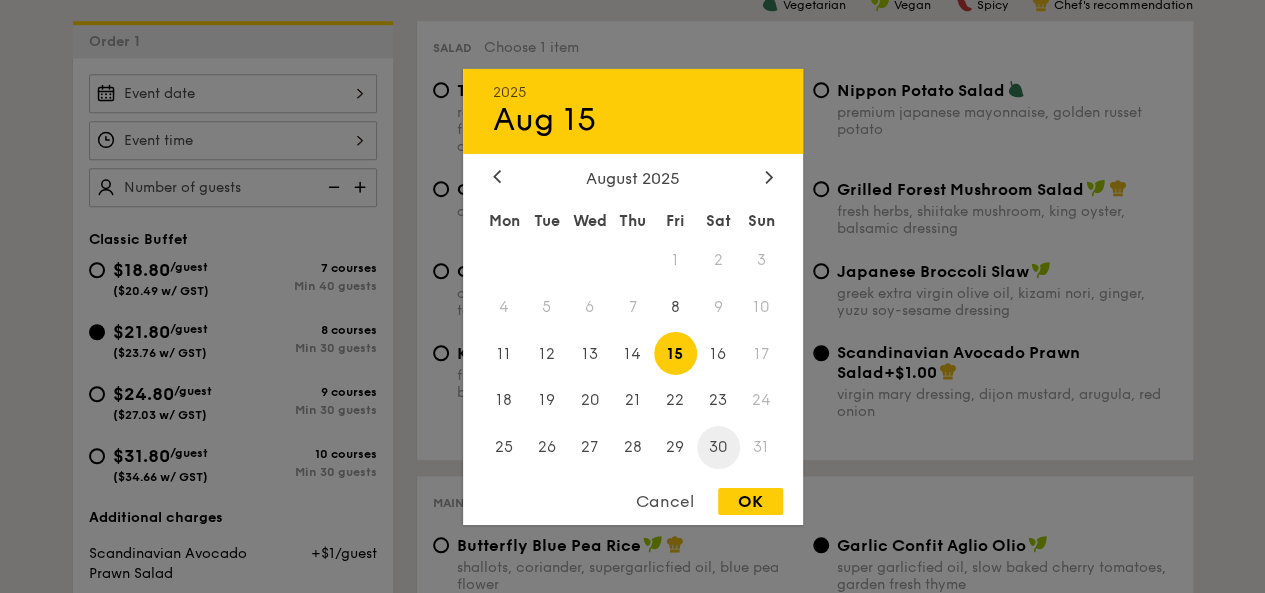 type on "[DATE]" 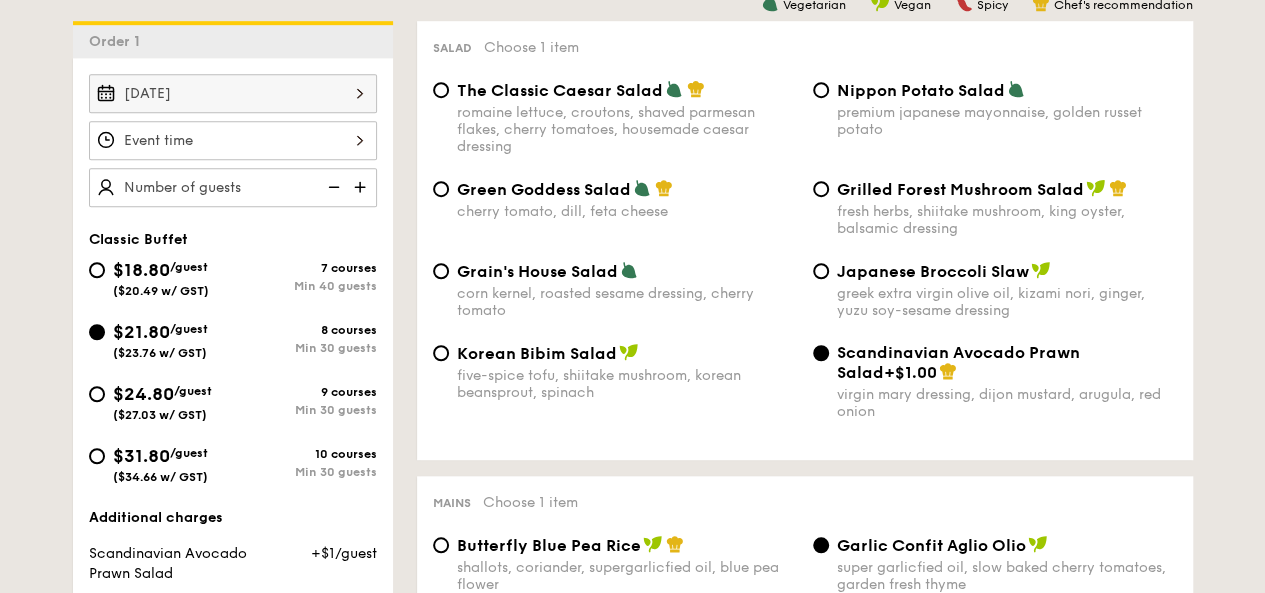 click at bounding box center [233, 140] 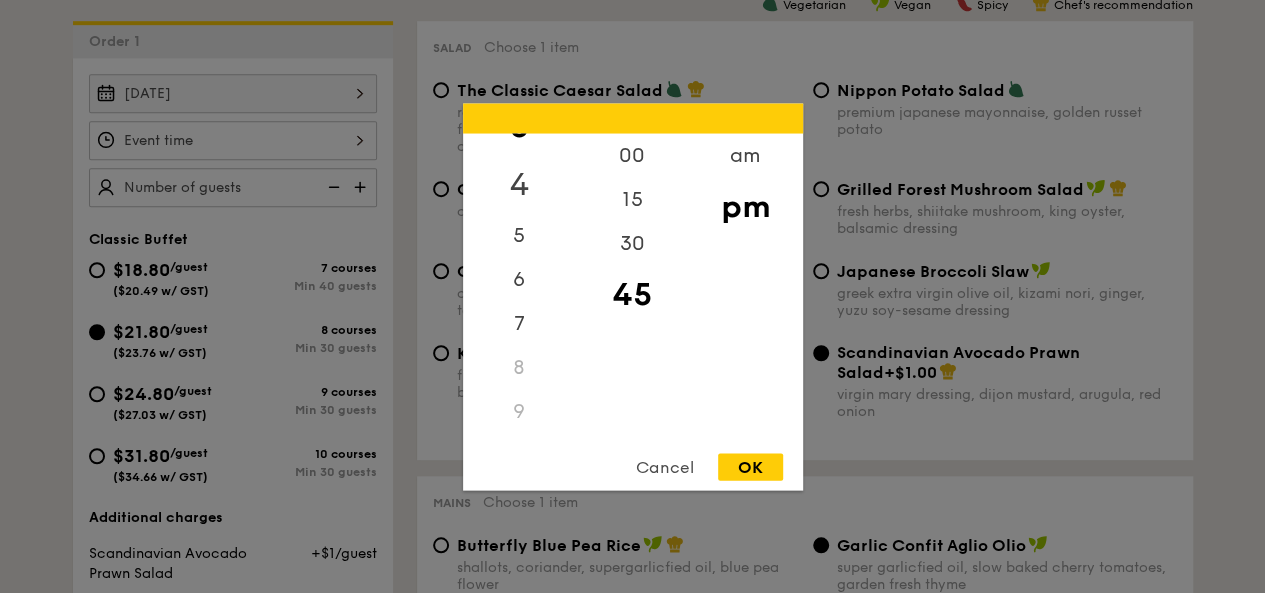scroll, scrollTop: 200, scrollLeft: 0, axis: vertical 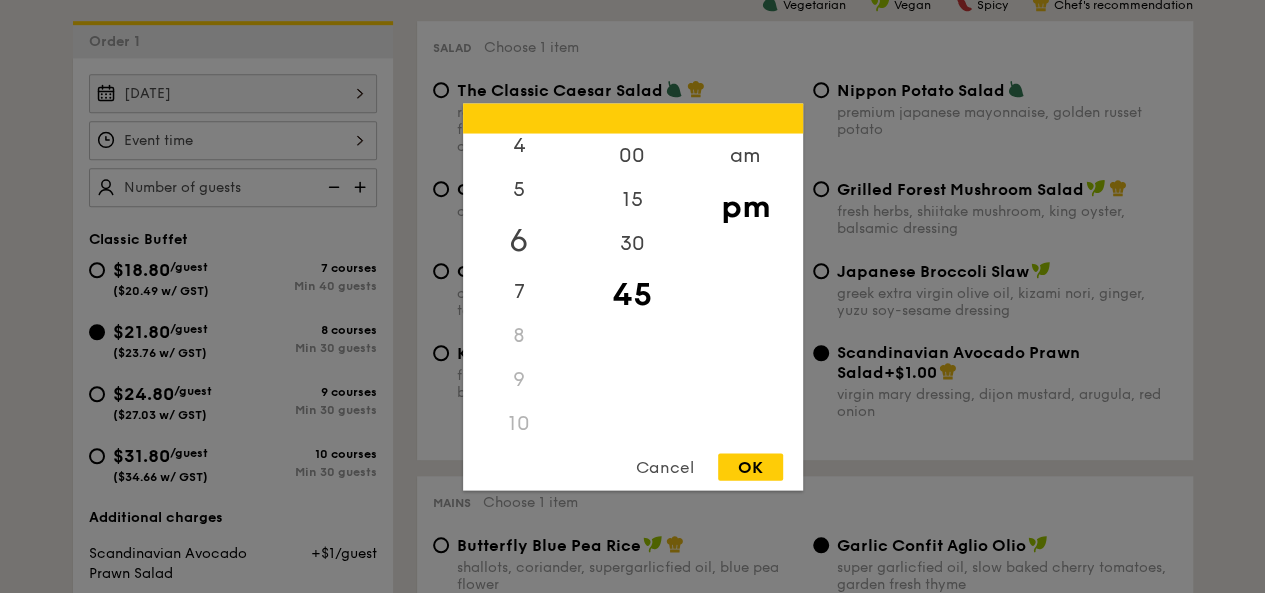 click on "6" at bounding box center [519, 240] 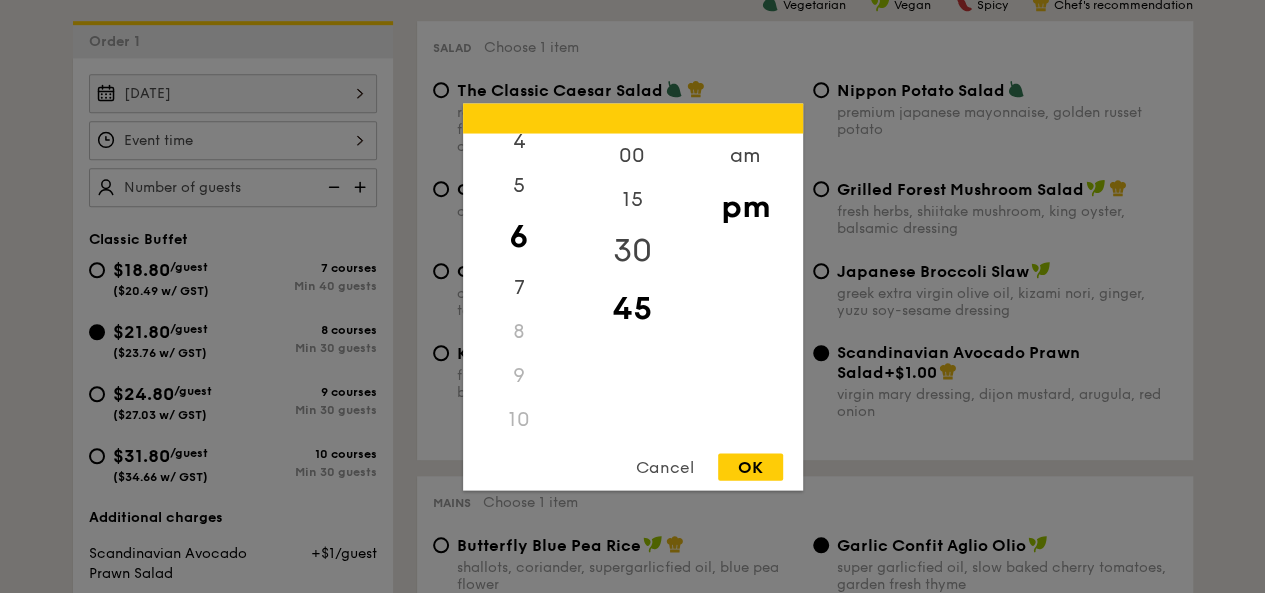 scroll, scrollTop: 186, scrollLeft: 0, axis: vertical 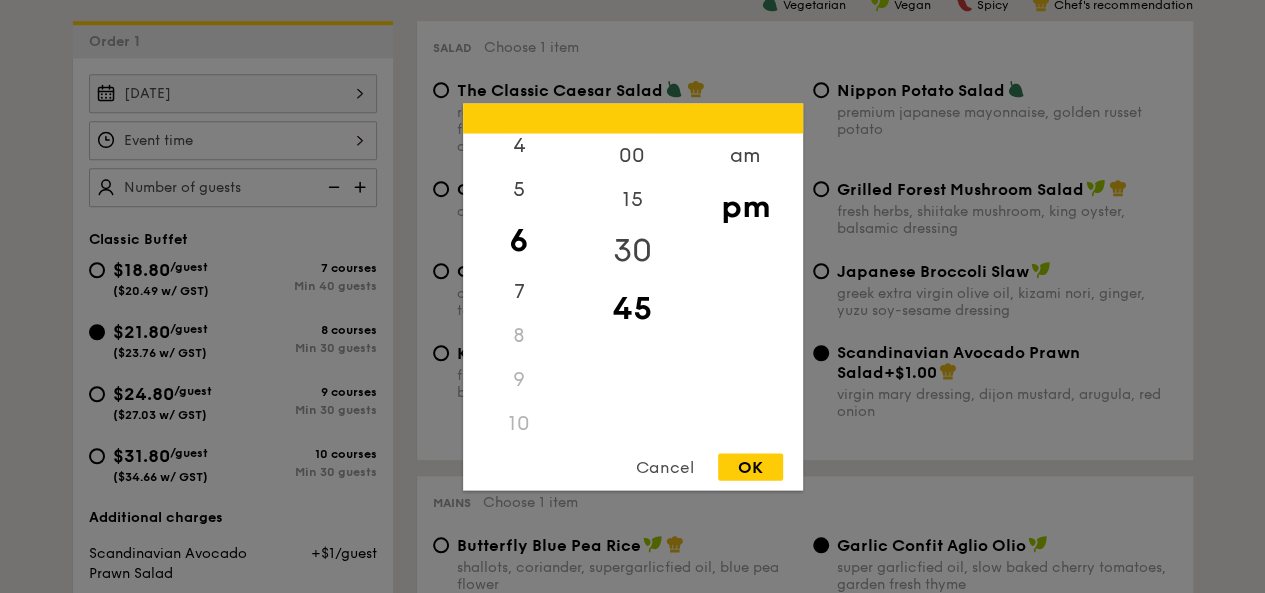 click on "30" at bounding box center (632, 250) 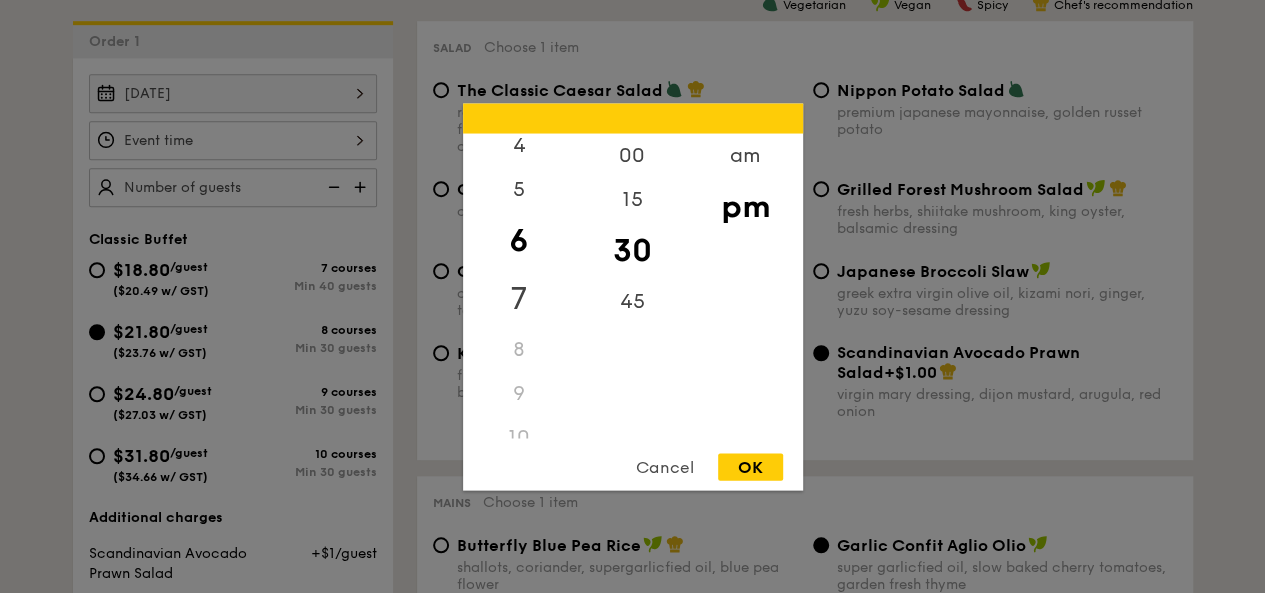 click on "7" at bounding box center (519, 298) 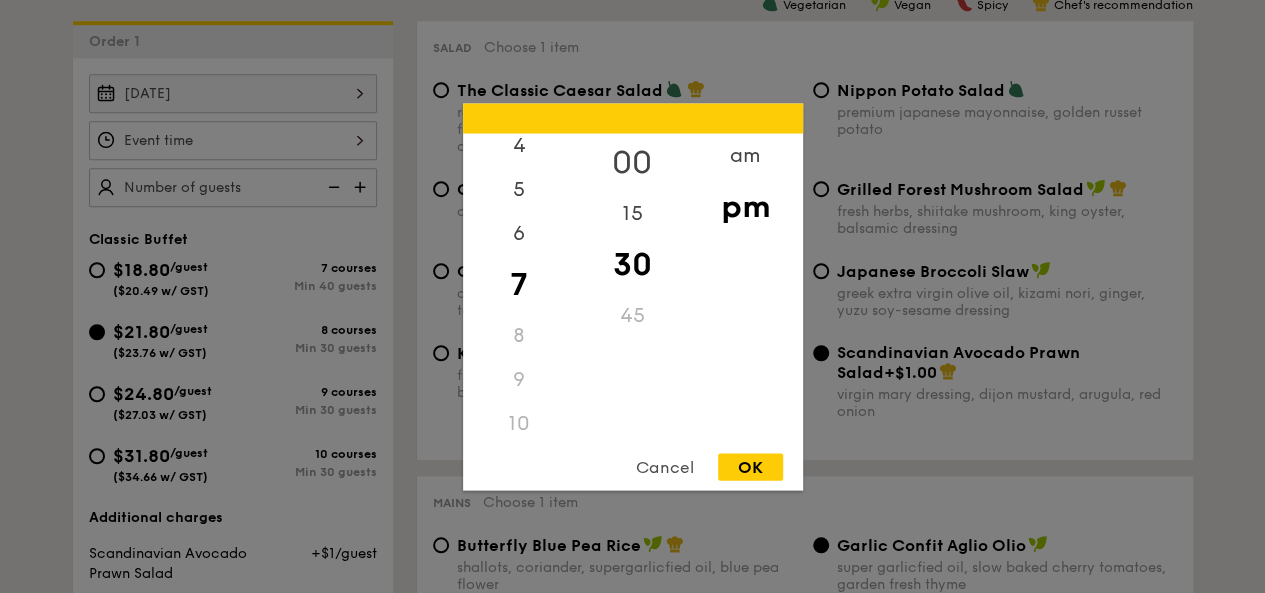 click on "00" at bounding box center (632, 162) 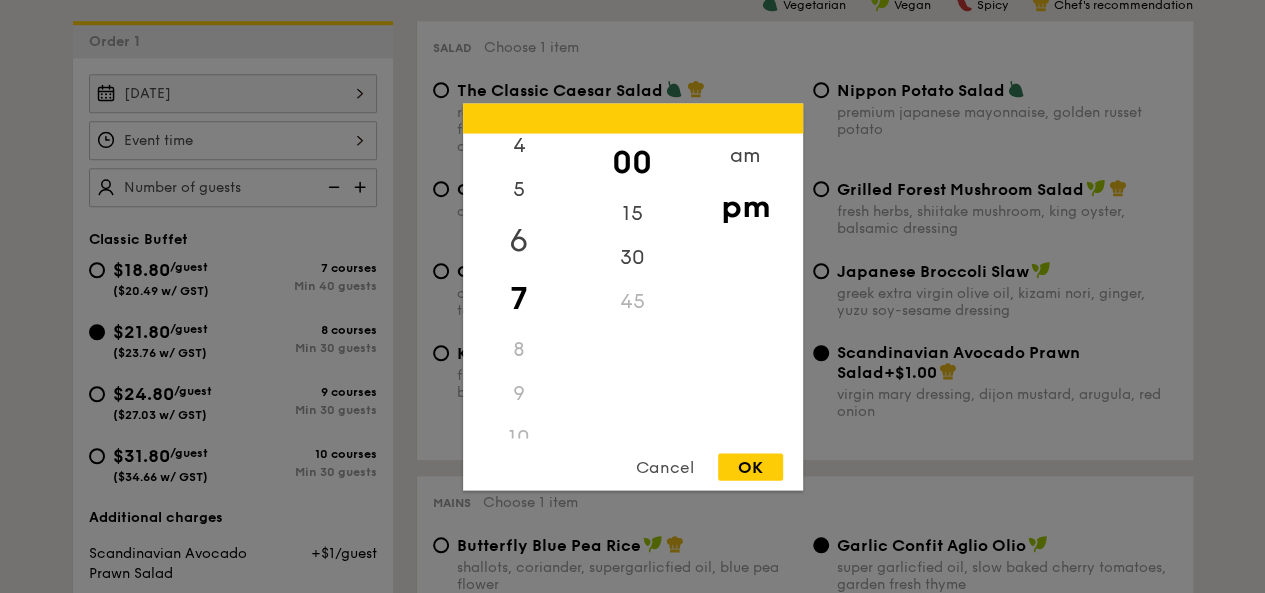 click on "6" at bounding box center (519, 240) 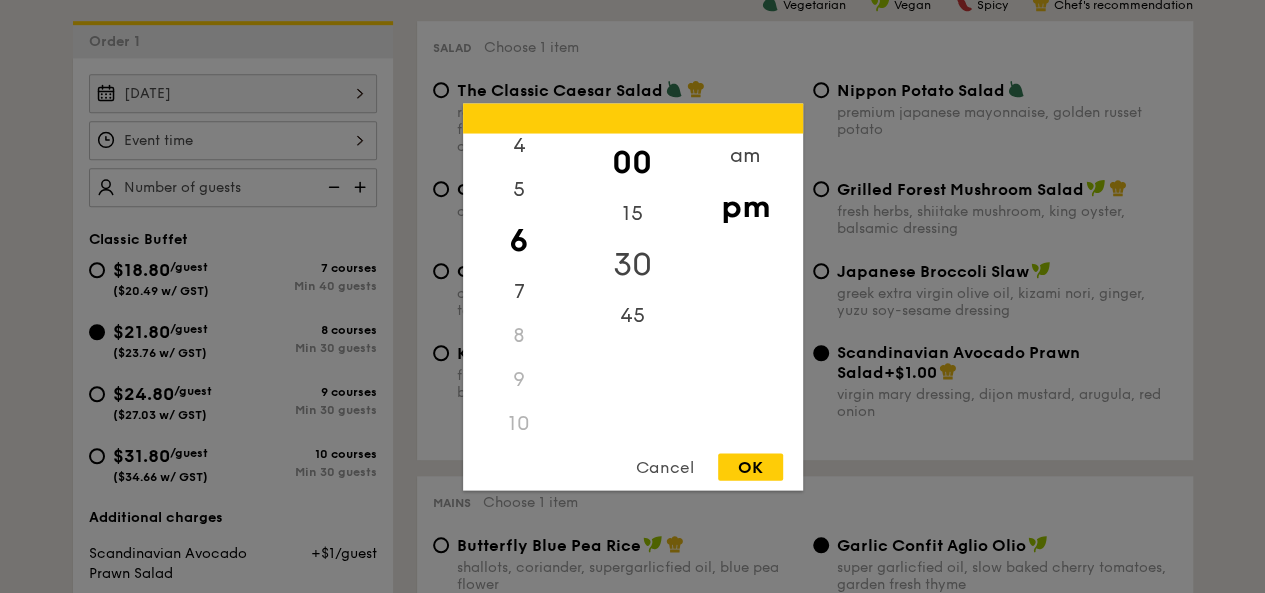 click on "30" at bounding box center [632, 264] 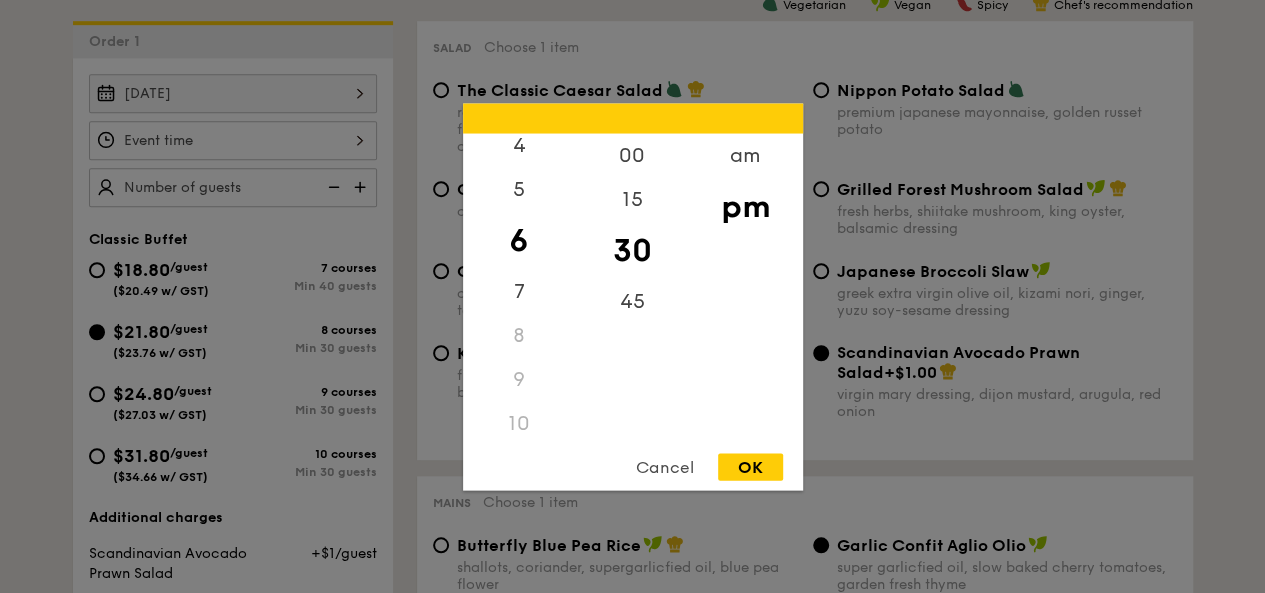 click on "OK" at bounding box center (750, 466) 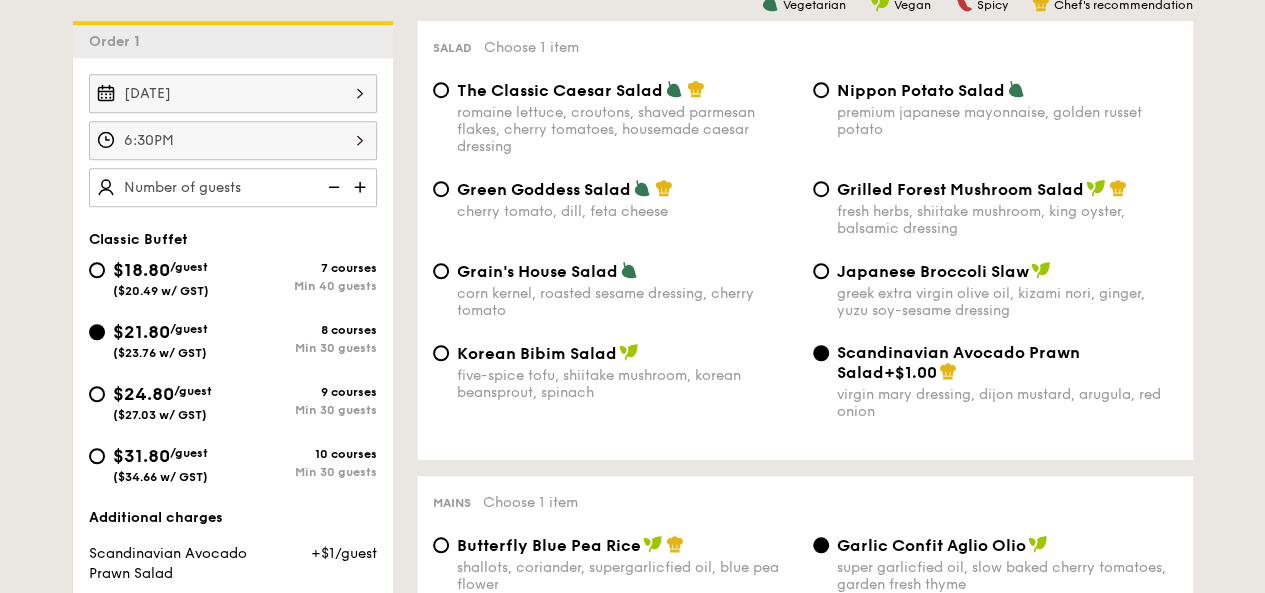 click at bounding box center [362, 187] 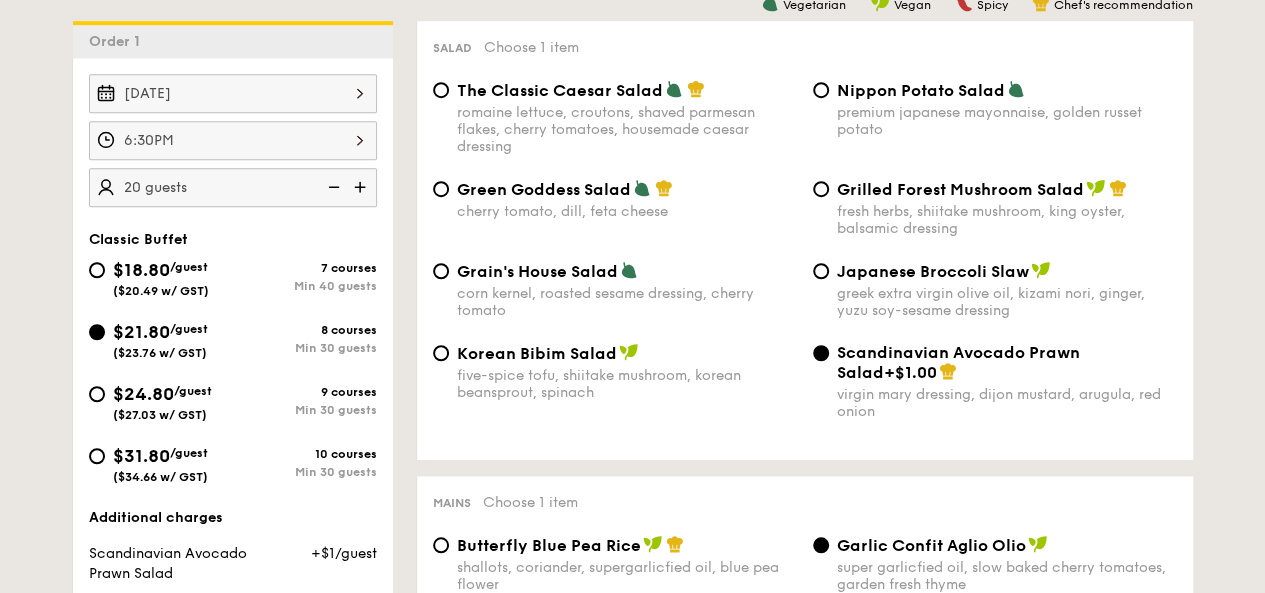 click at bounding box center (362, 187) 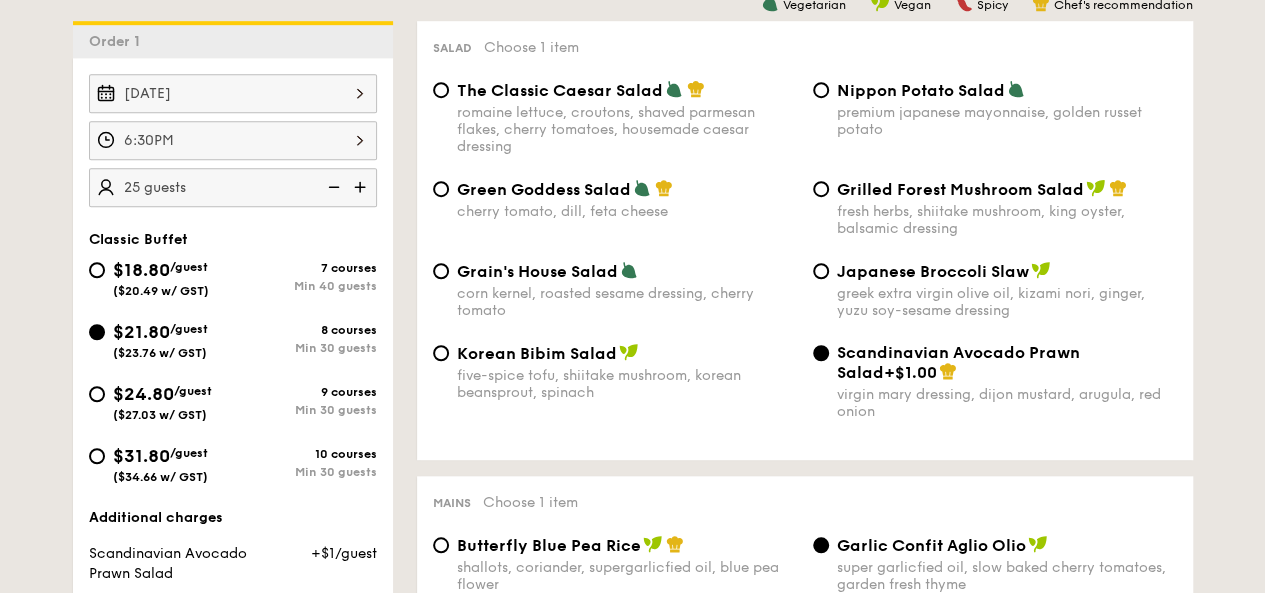 click at bounding box center [362, 187] 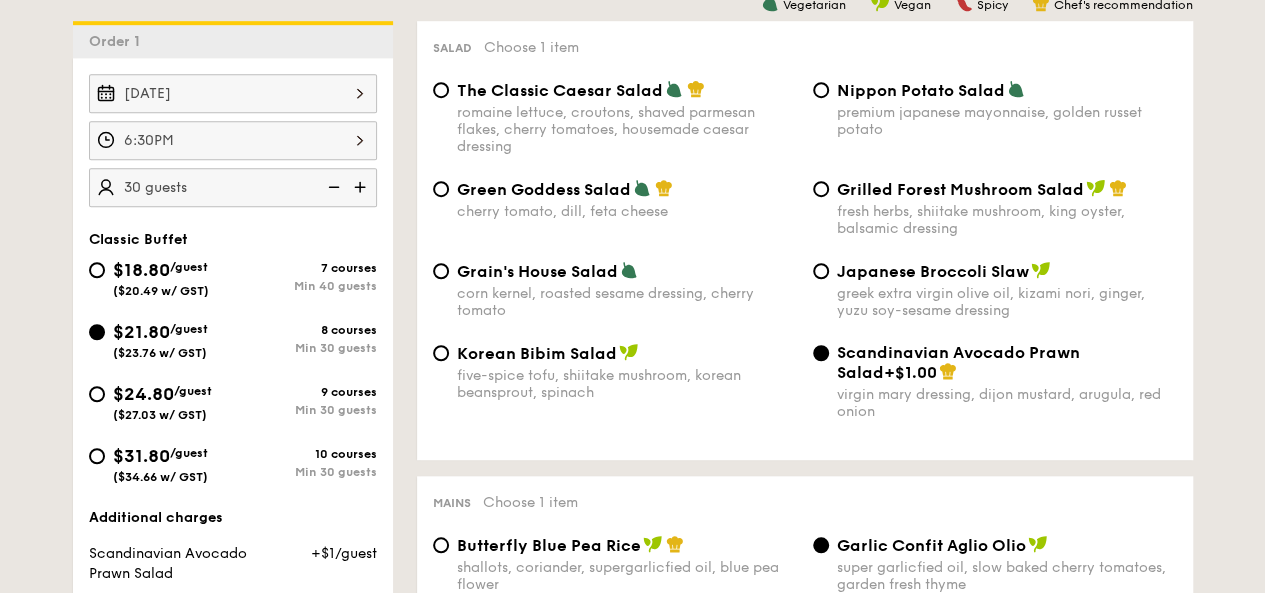 click at bounding box center (362, 187) 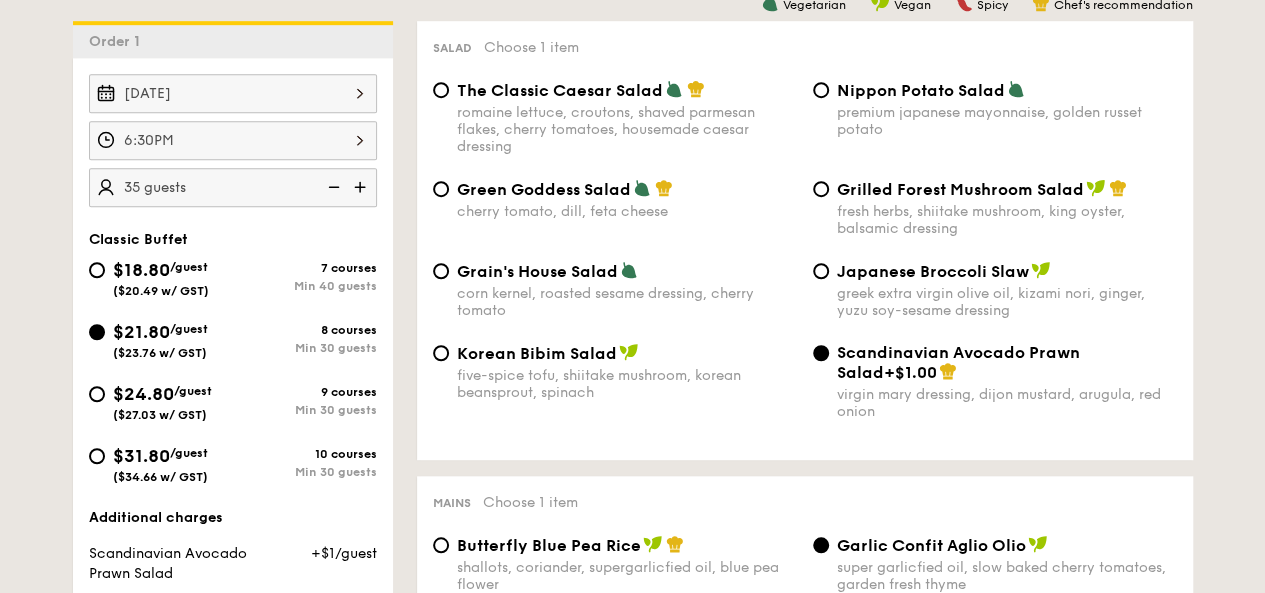 click at bounding box center [362, 187] 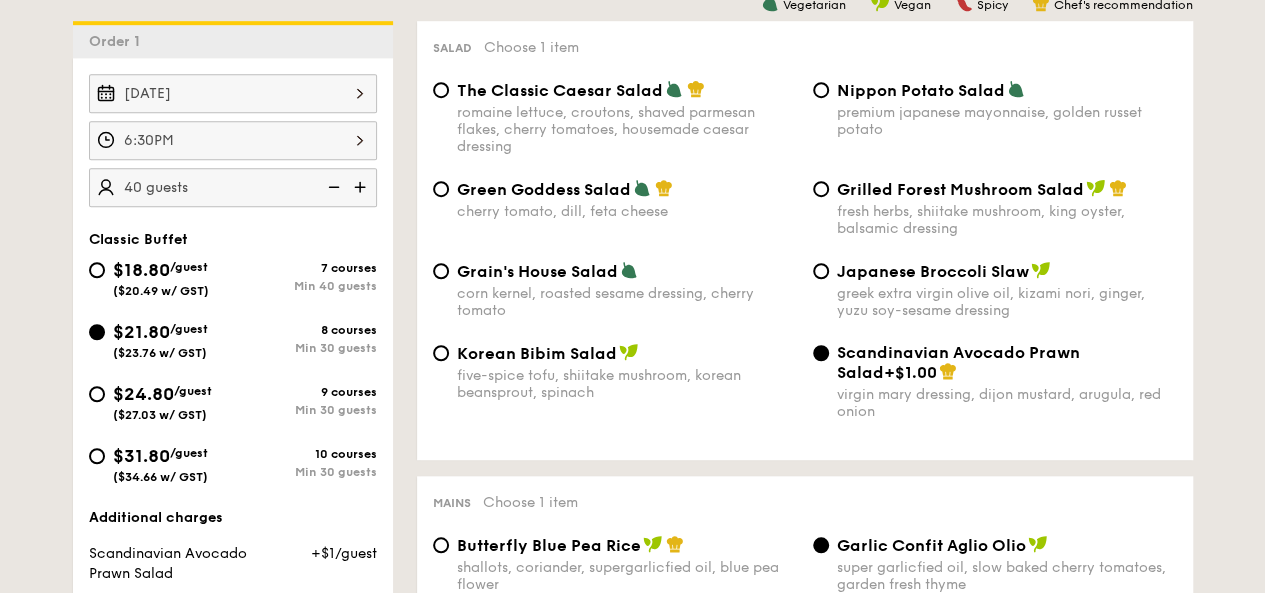 click at bounding box center [362, 187] 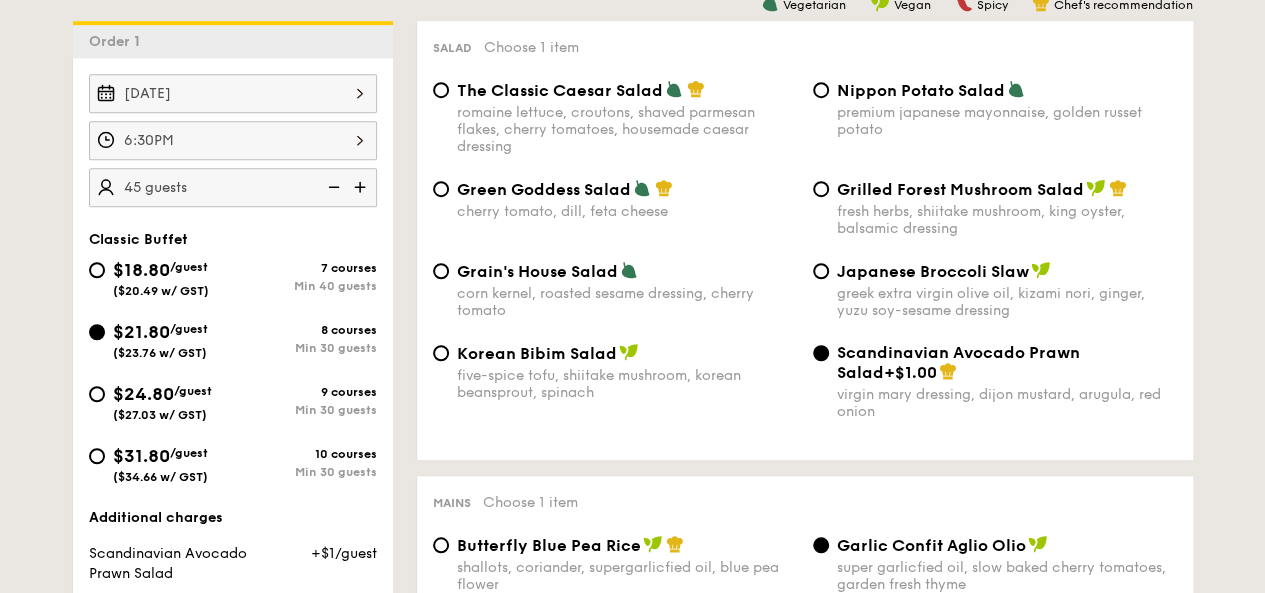 click at bounding box center [362, 187] 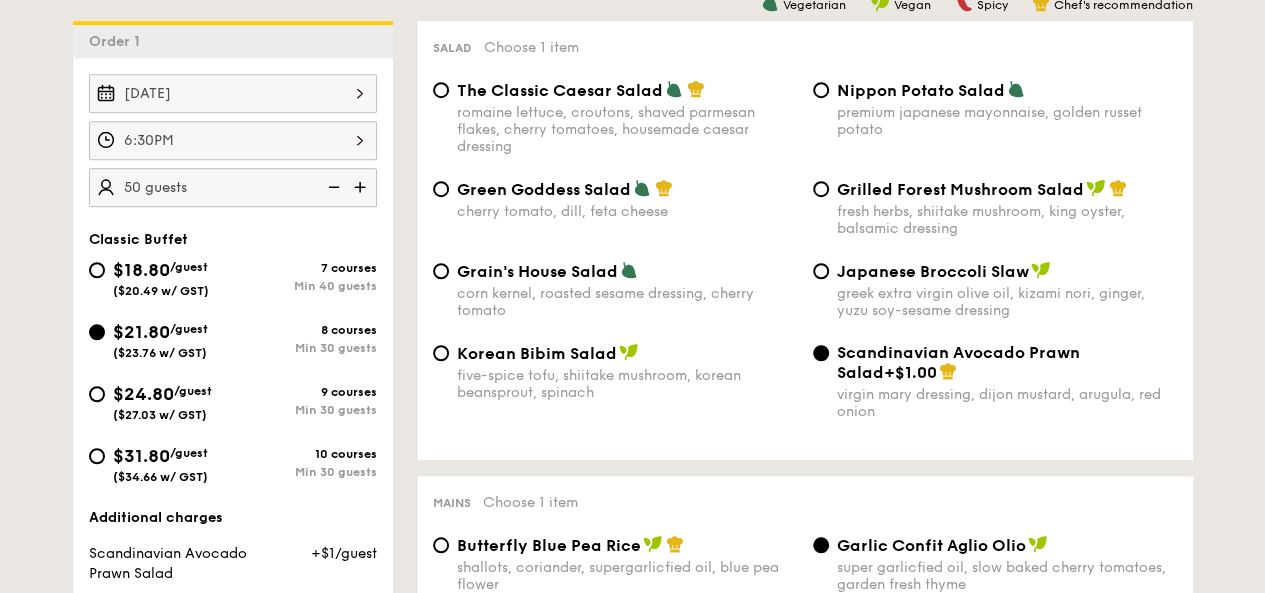click at bounding box center [362, 187] 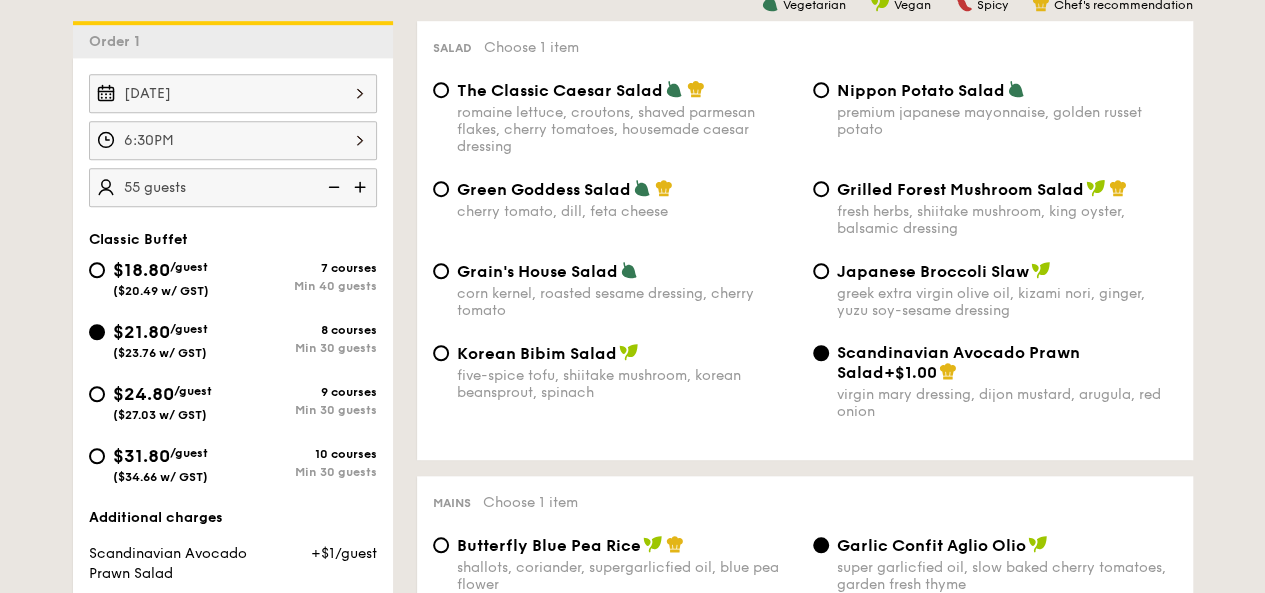 click at bounding box center [332, 187] 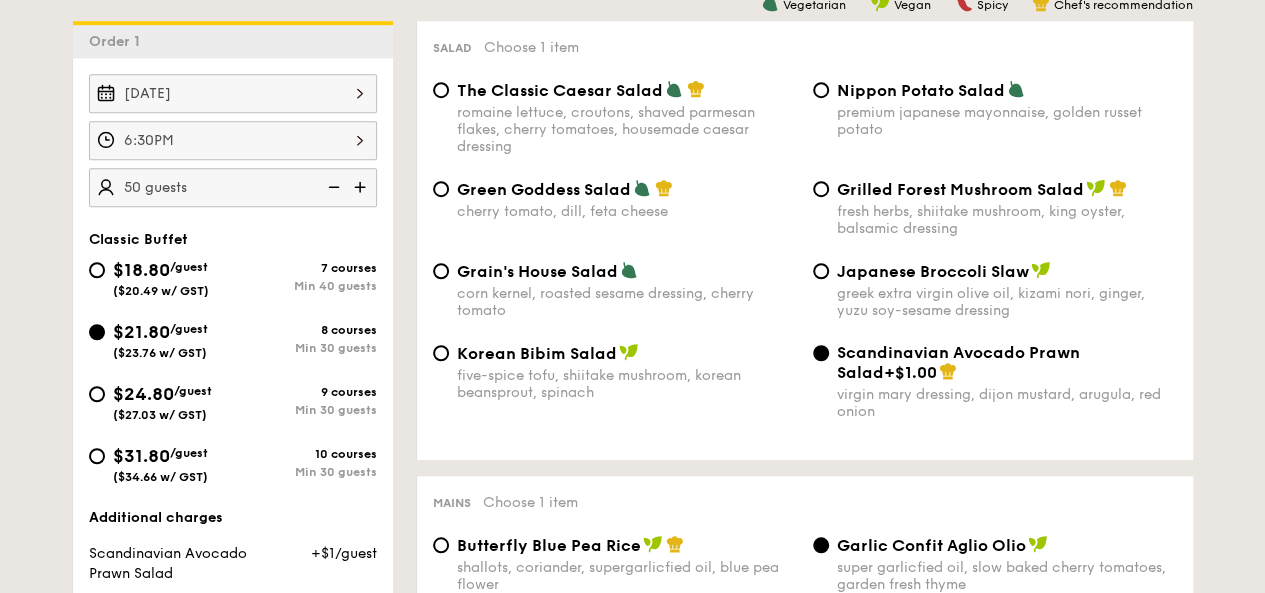 click at bounding box center [332, 187] 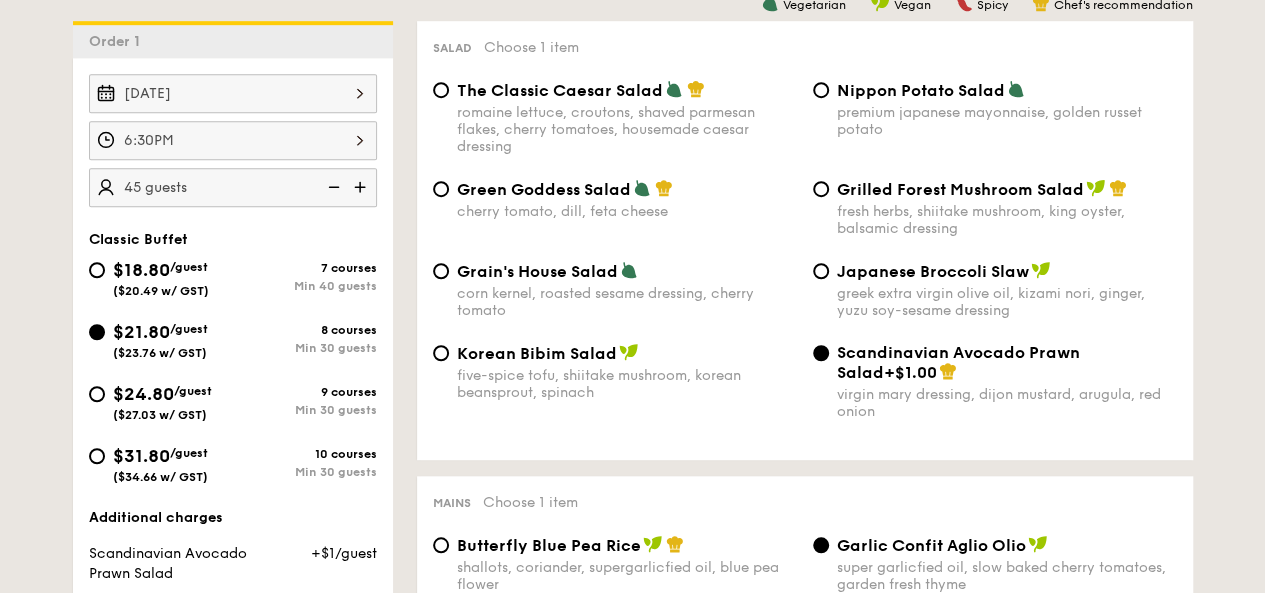 scroll, scrollTop: 700, scrollLeft: 0, axis: vertical 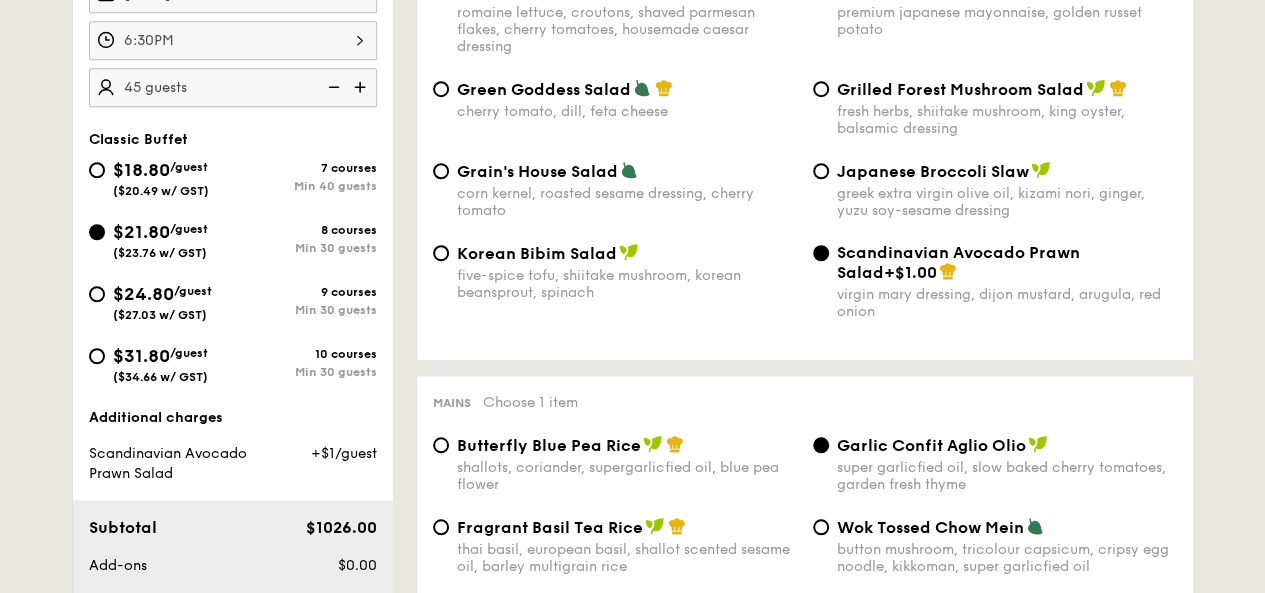 click at bounding box center [332, 87] 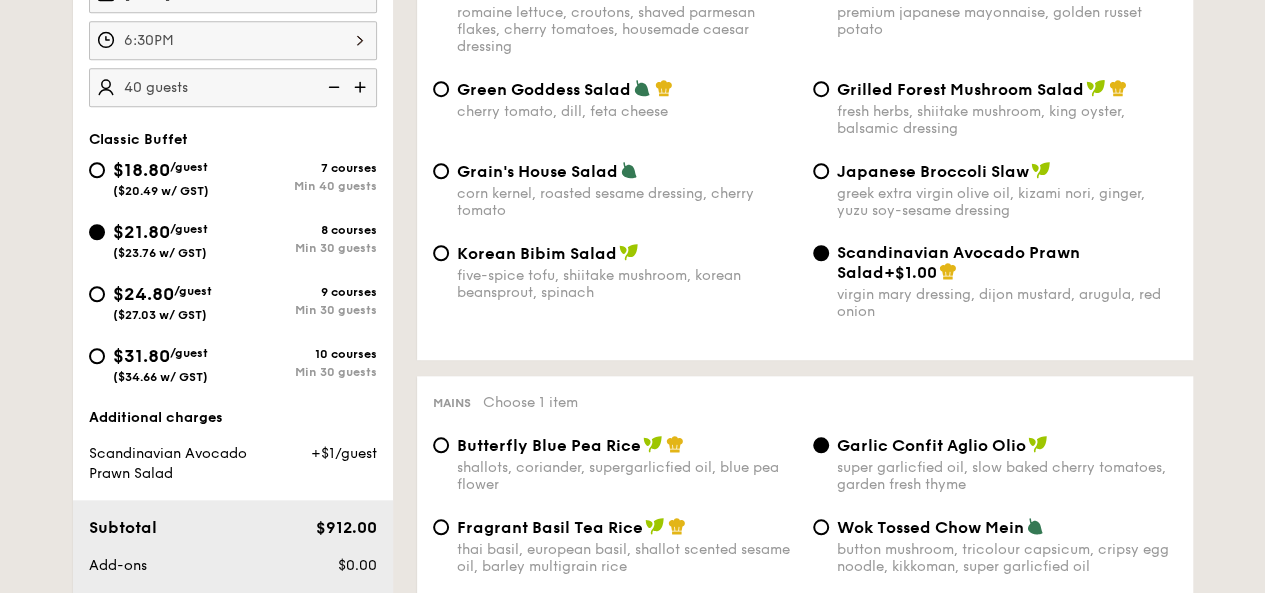 click at bounding box center (362, 87) 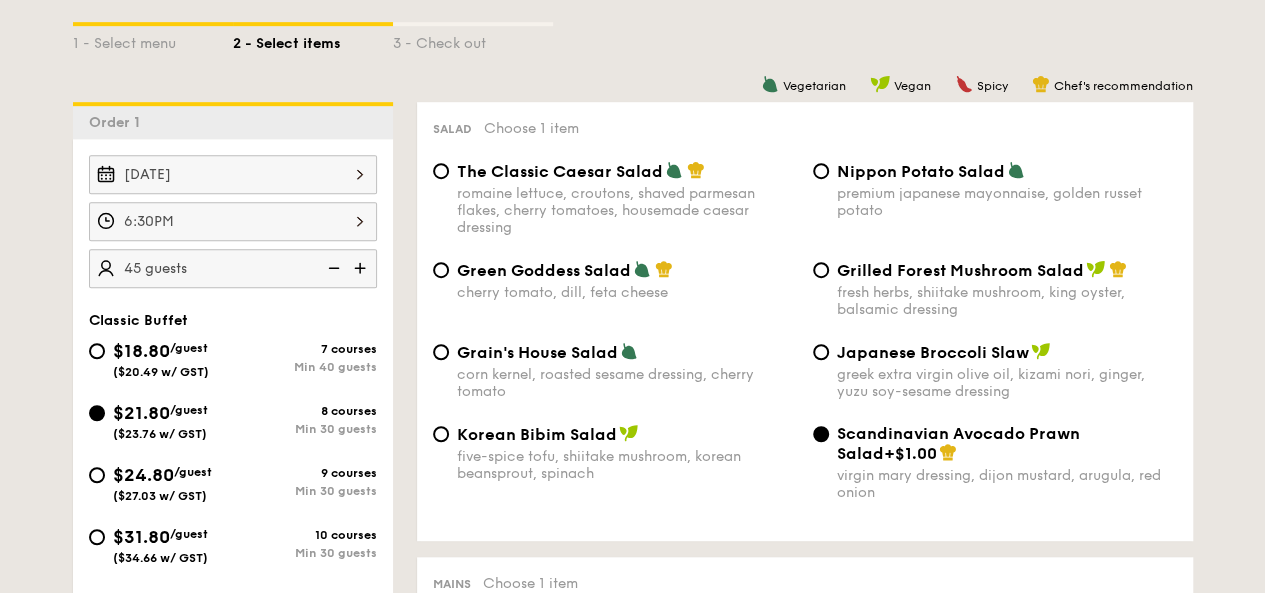 scroll, scrollTop: 500, scrollLeft: 0, axis: vertical 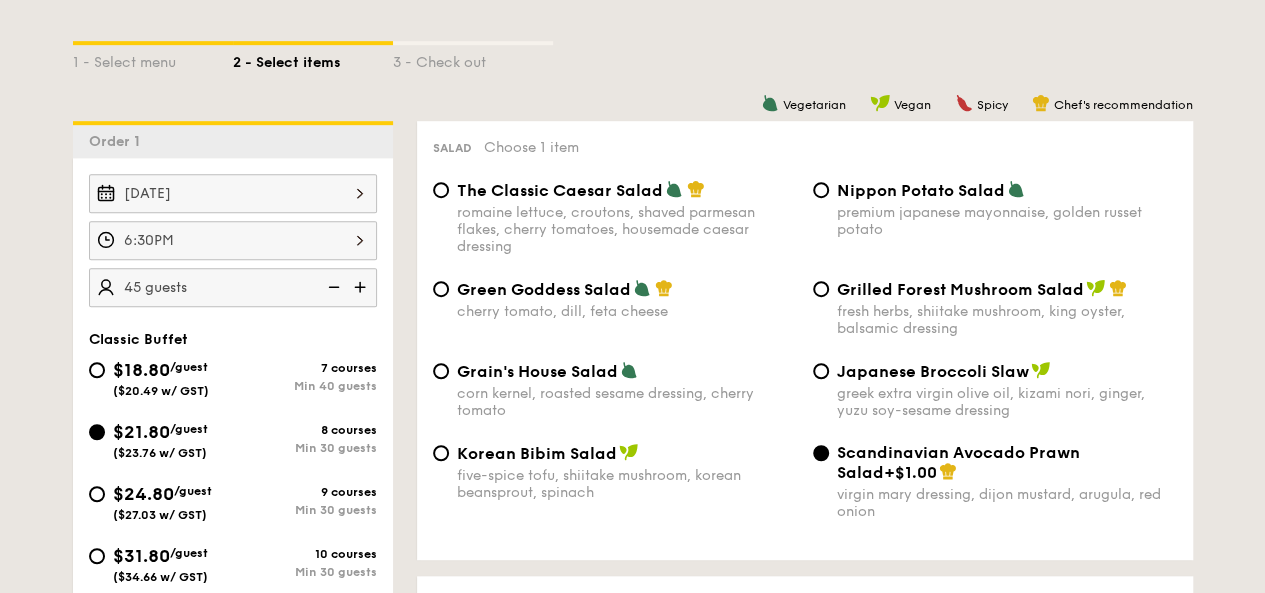 click at bounding box center [332, 287] 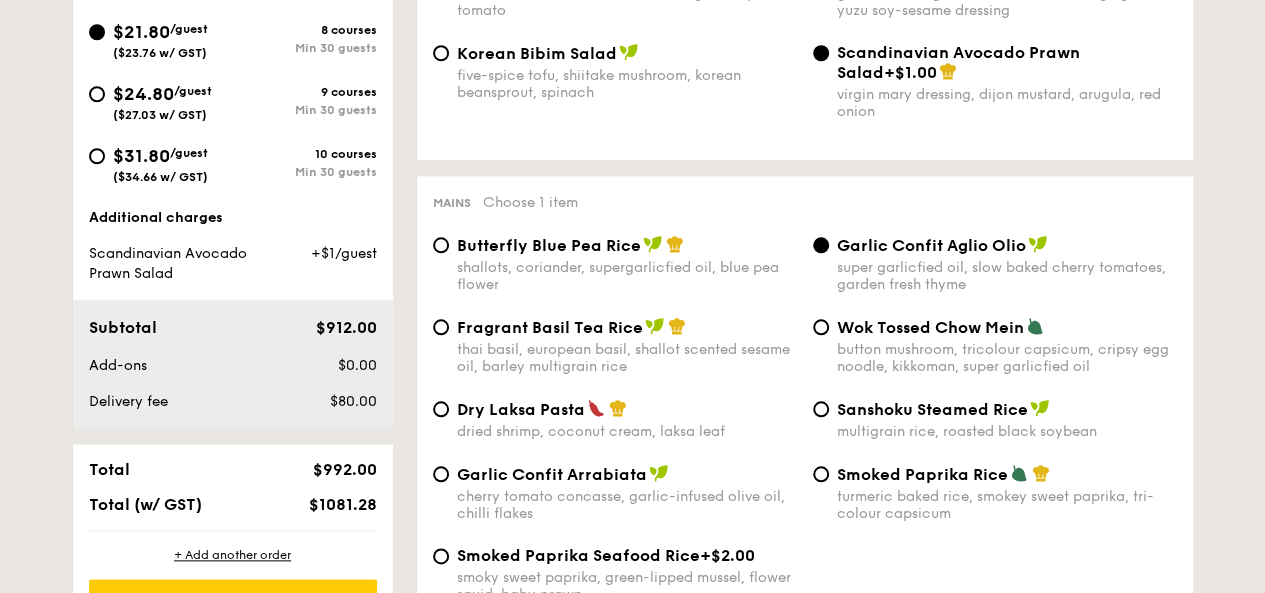 scroll, scrollTop: 1000, scrollLeft: 0, axis: vertical 